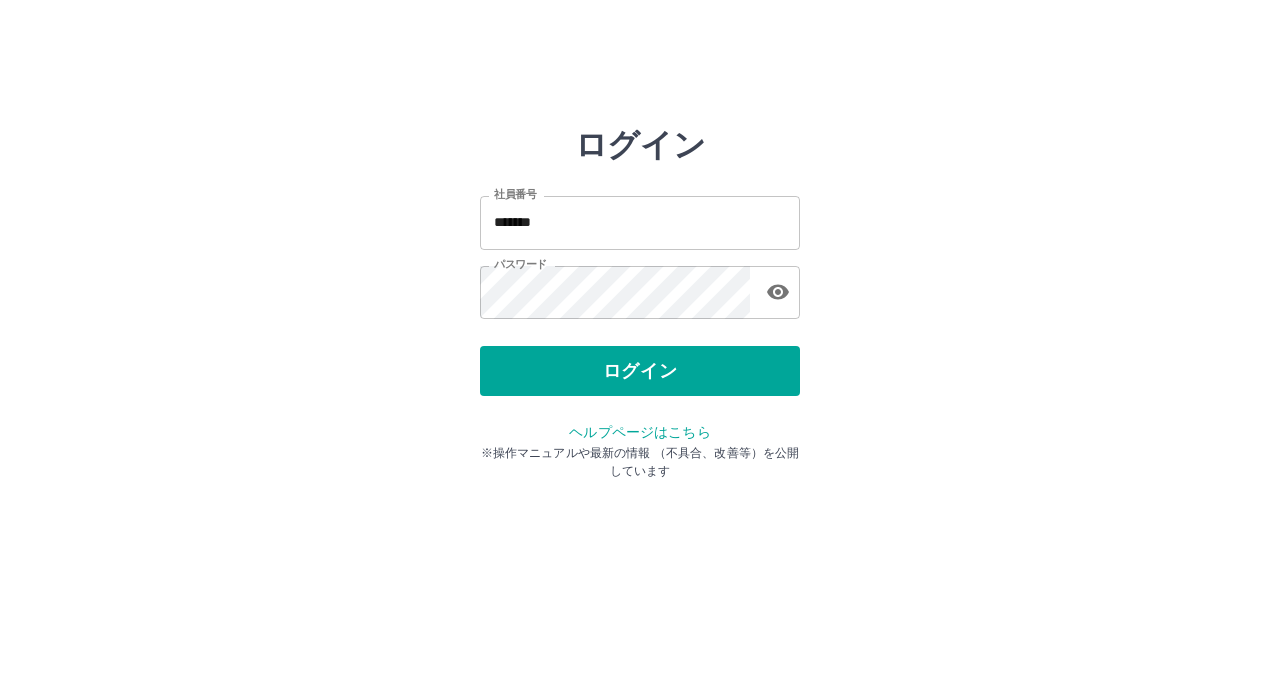 scroll, scrollTop: 0, scrollLeft: 0, axis: both 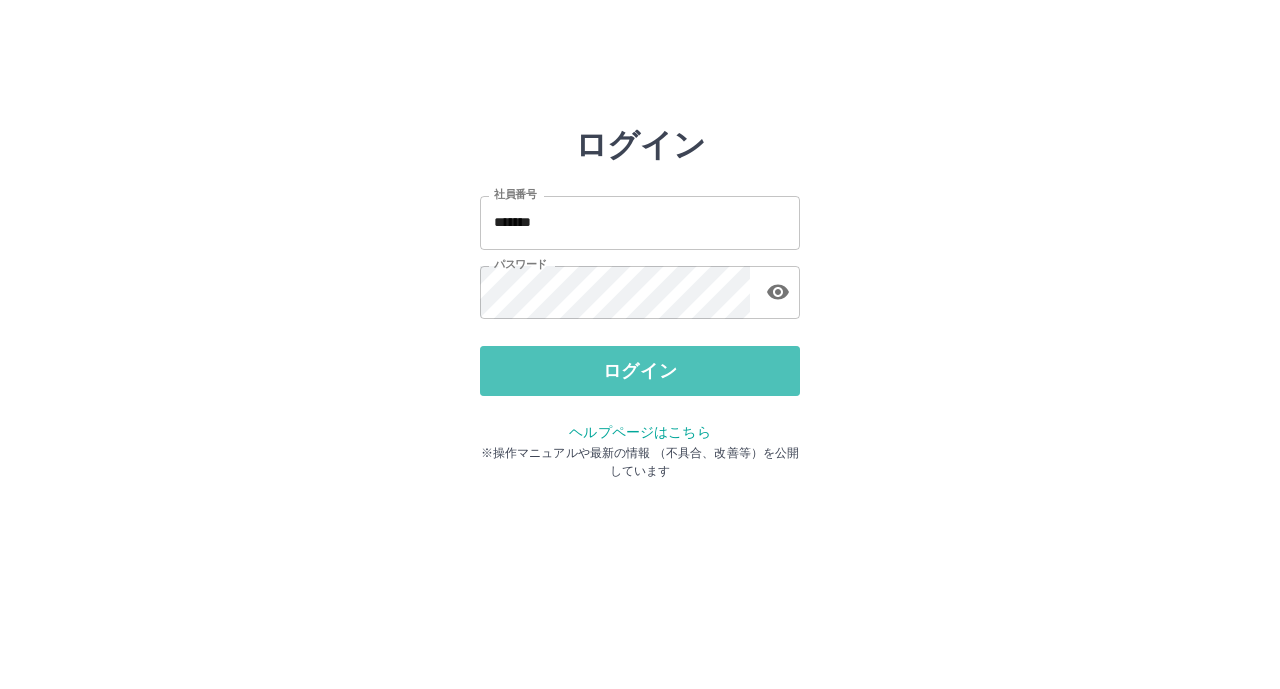 click on "ログイン" at bounding box center [640, 371] 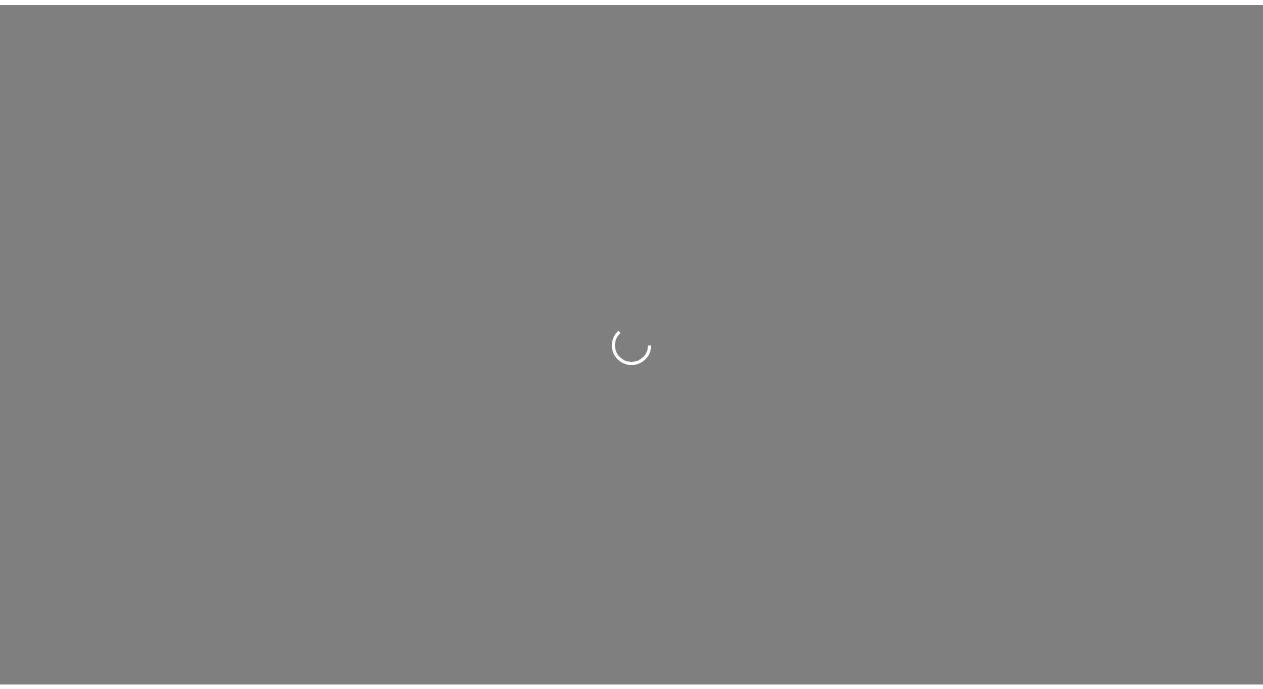 scroll, scrollTop: 0, scrollLeft: 0, axis: both 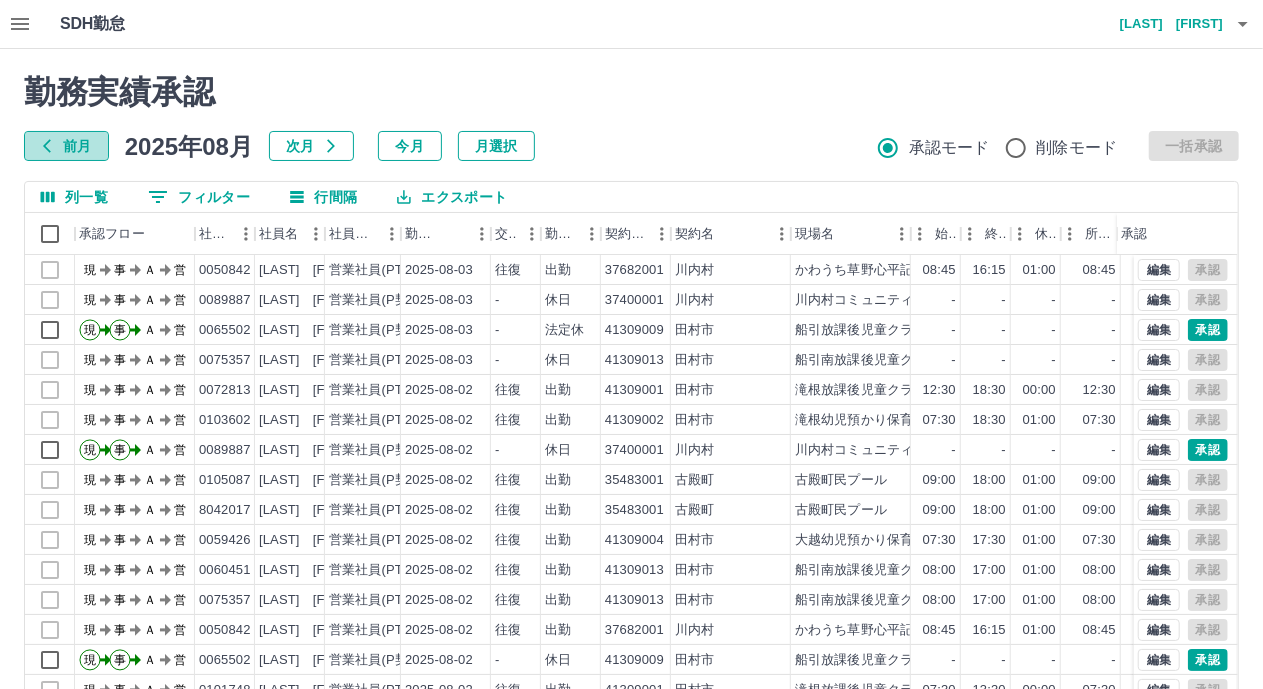 click on "前月" at bounding box center [66, 146] 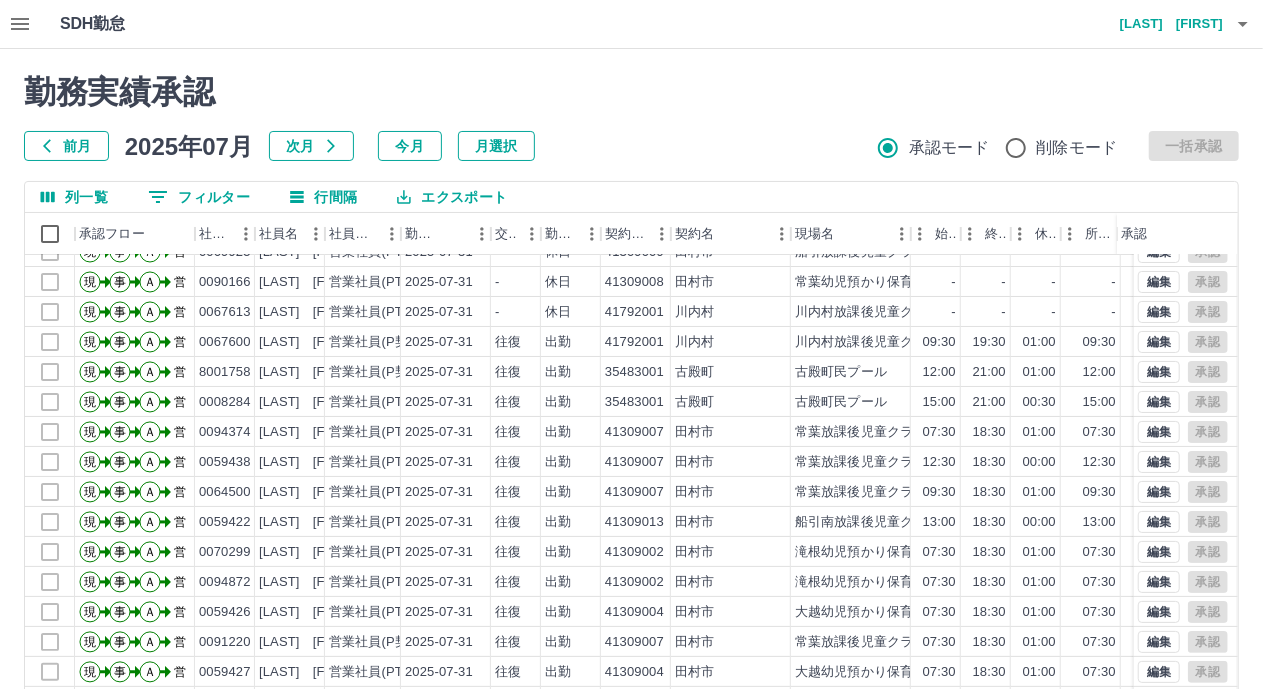 scroll, scrollTop: 103, scrollLeft: 0, axis: vertical 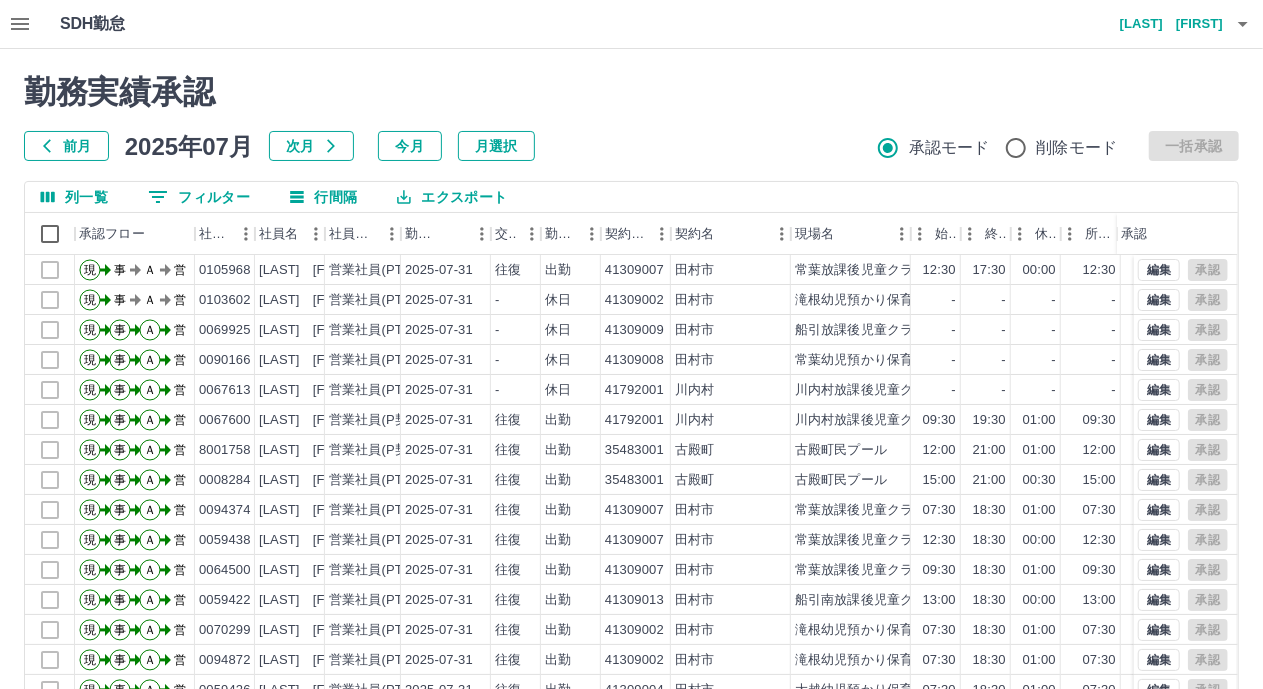 click on "次月" at bounding box center (311, 146) 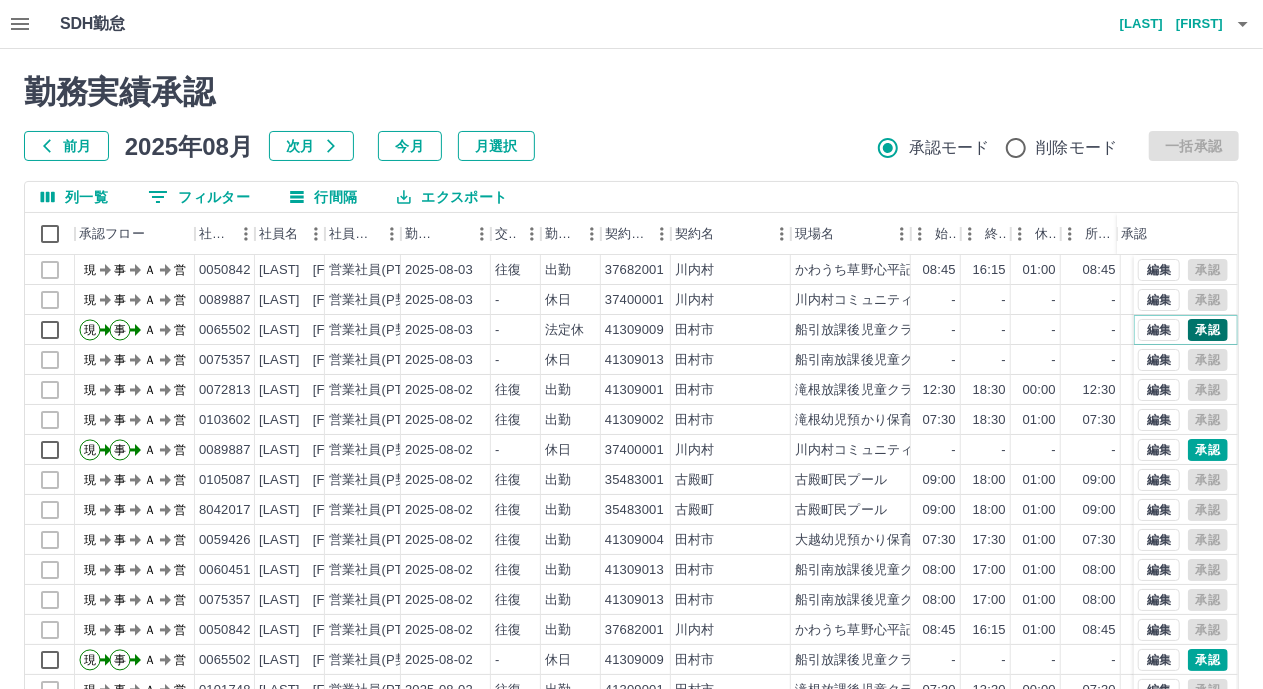 click on "承認" at bounding box center [1208, 330] 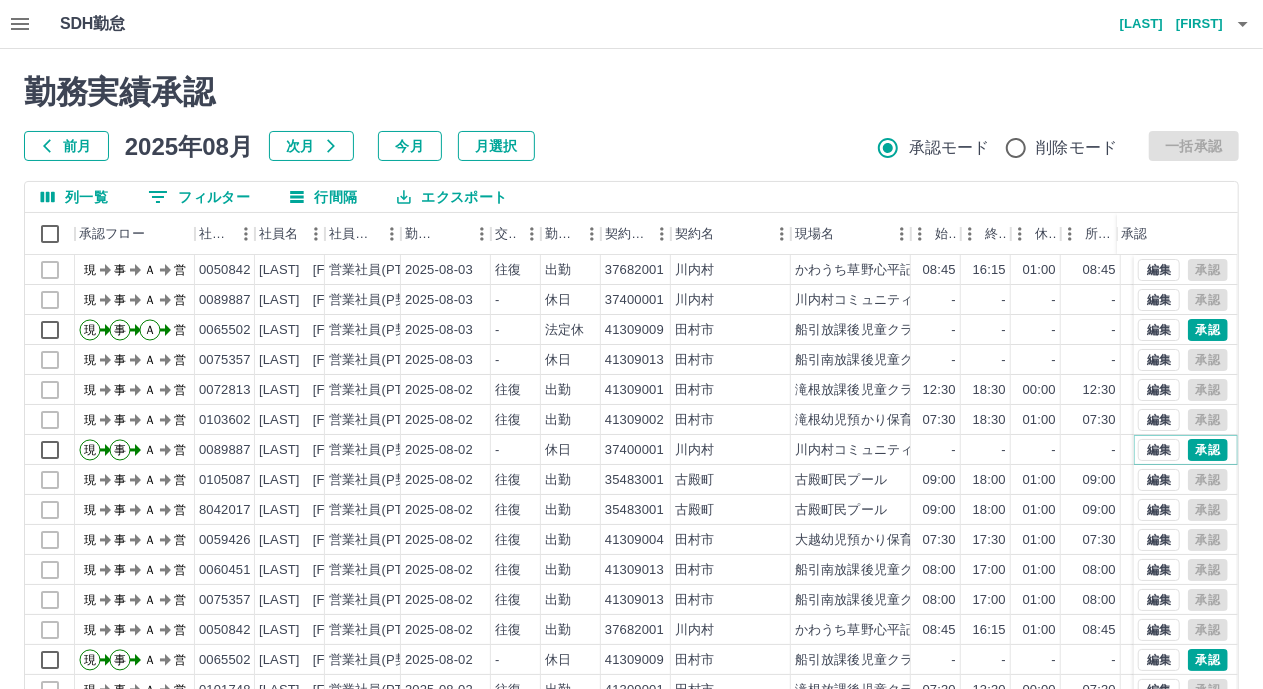 click on "承認" at bounding box center (1208, 450) 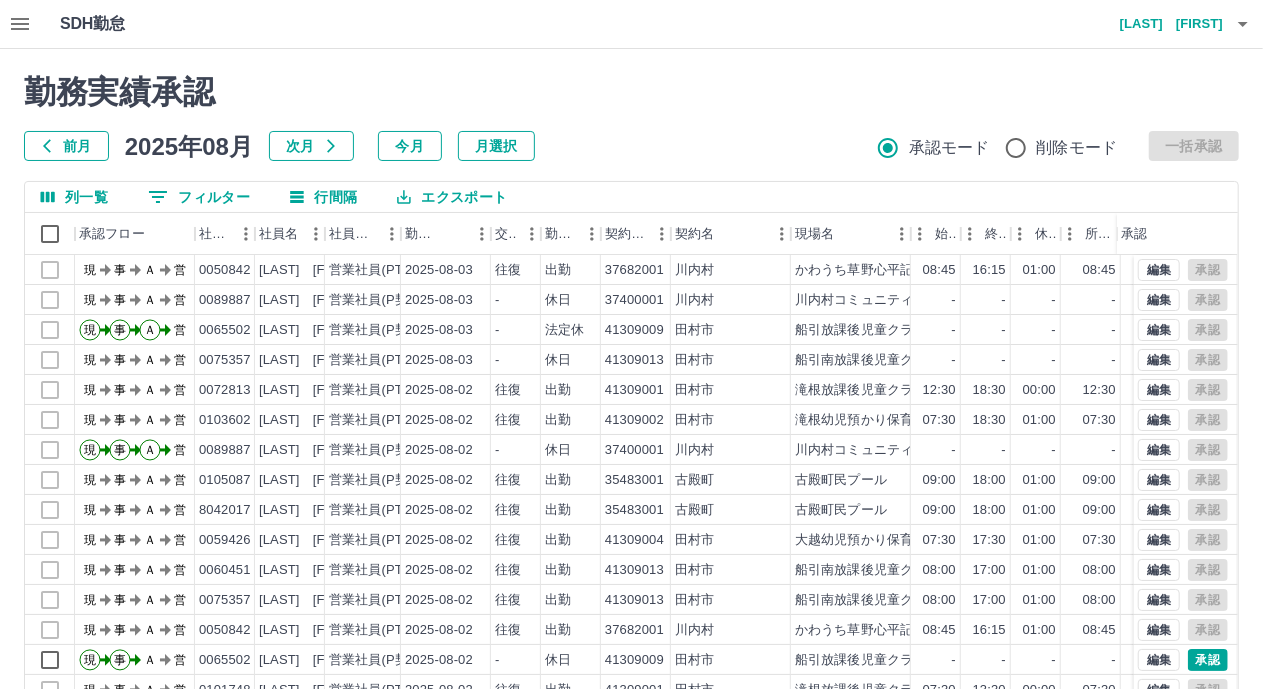 scroll, scrollTop: 100, scrollLeft: 0, axis: vertical 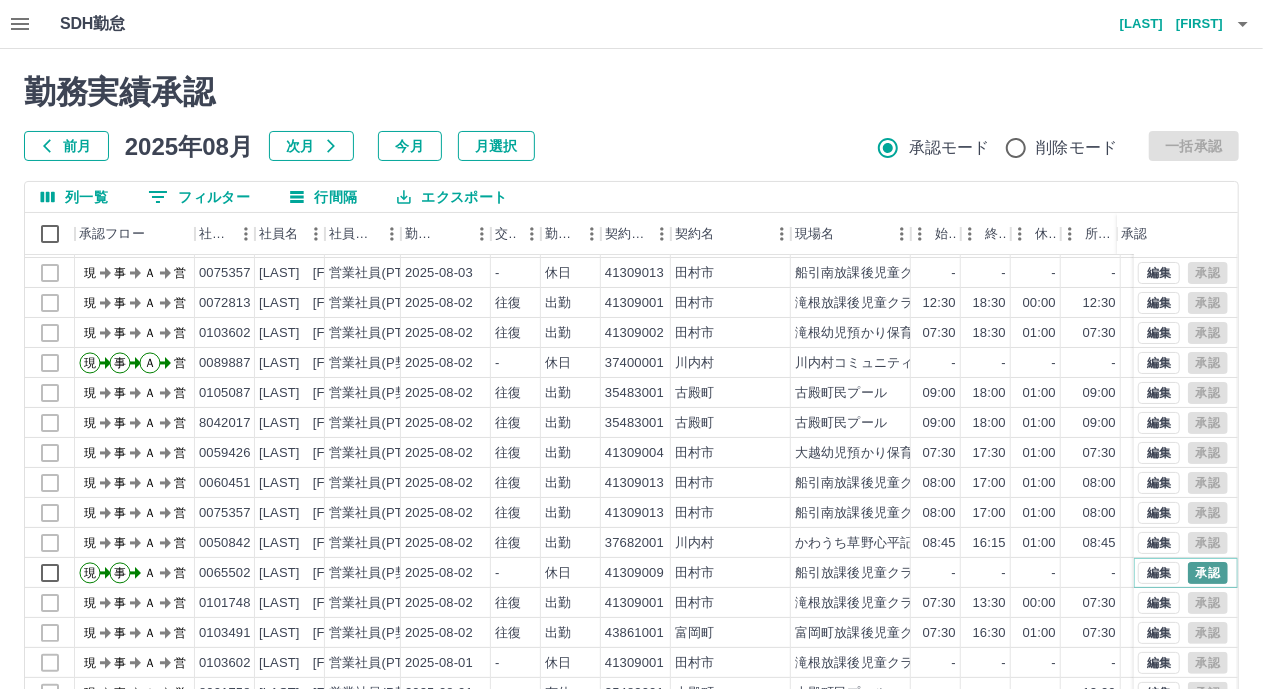 click on "承認" at bounding box center (1208, 573) 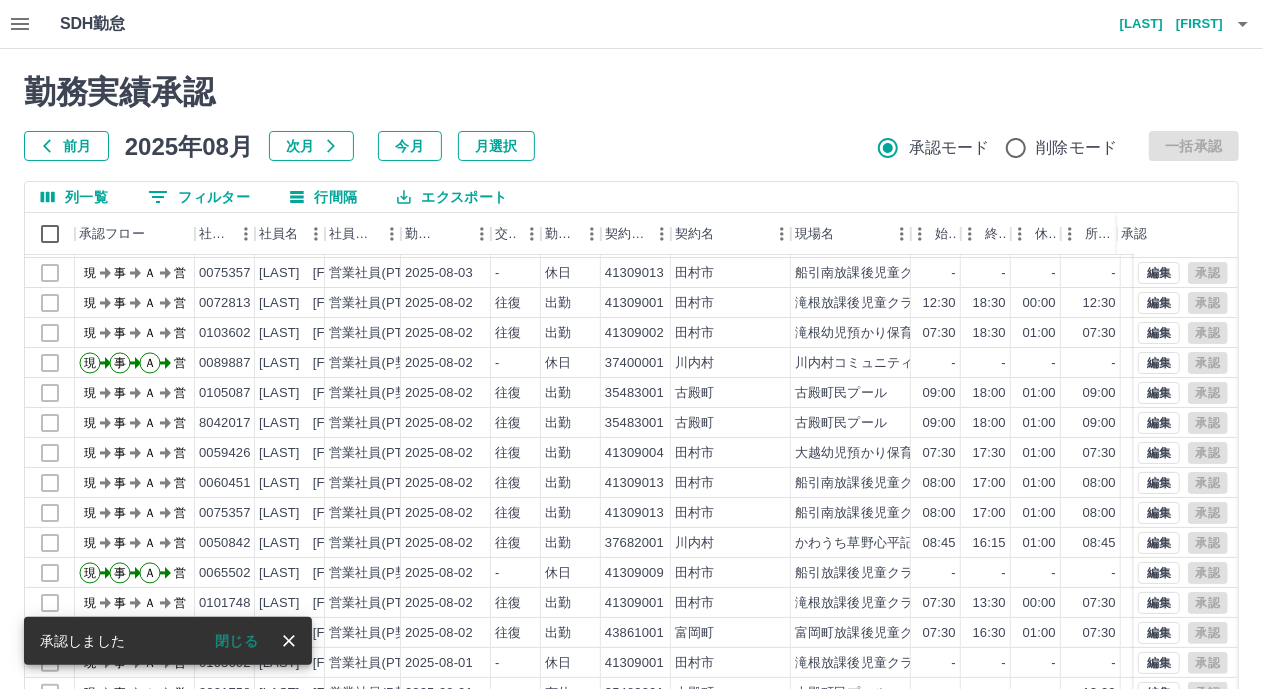 scroll, scrollTop: 103, scrollLeft: 0, axis: vertical 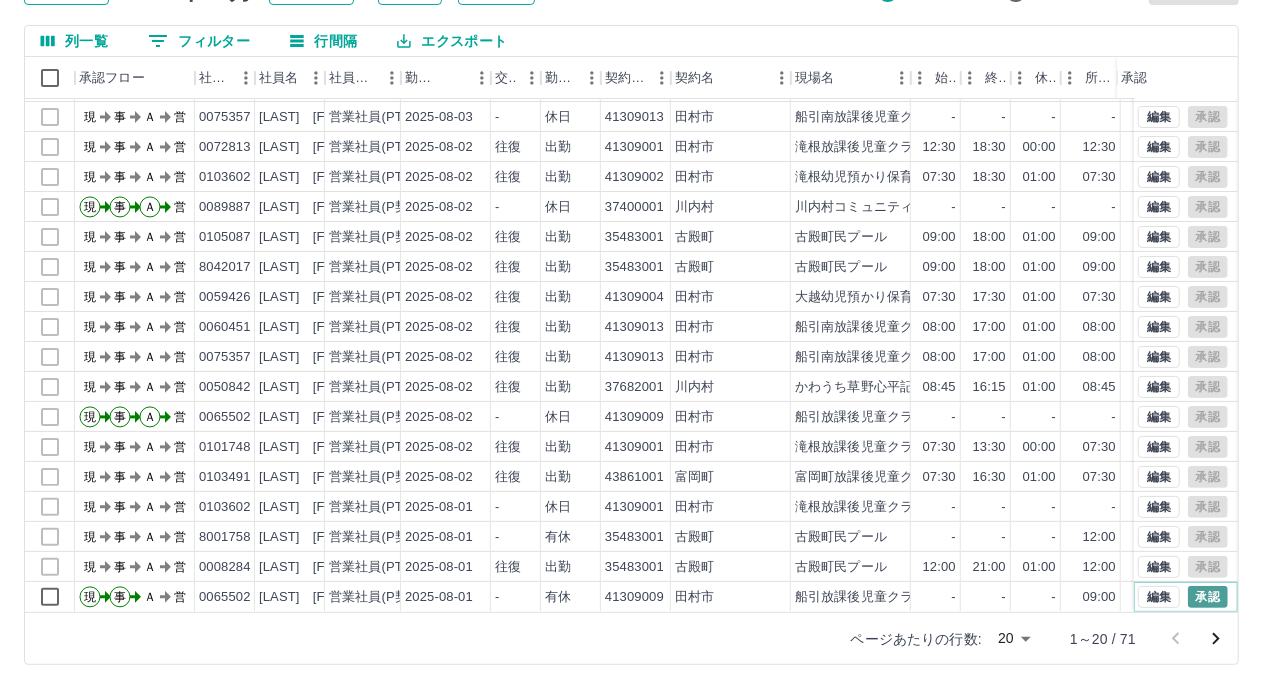 click on "承認" at bounding box center [1208, 597] 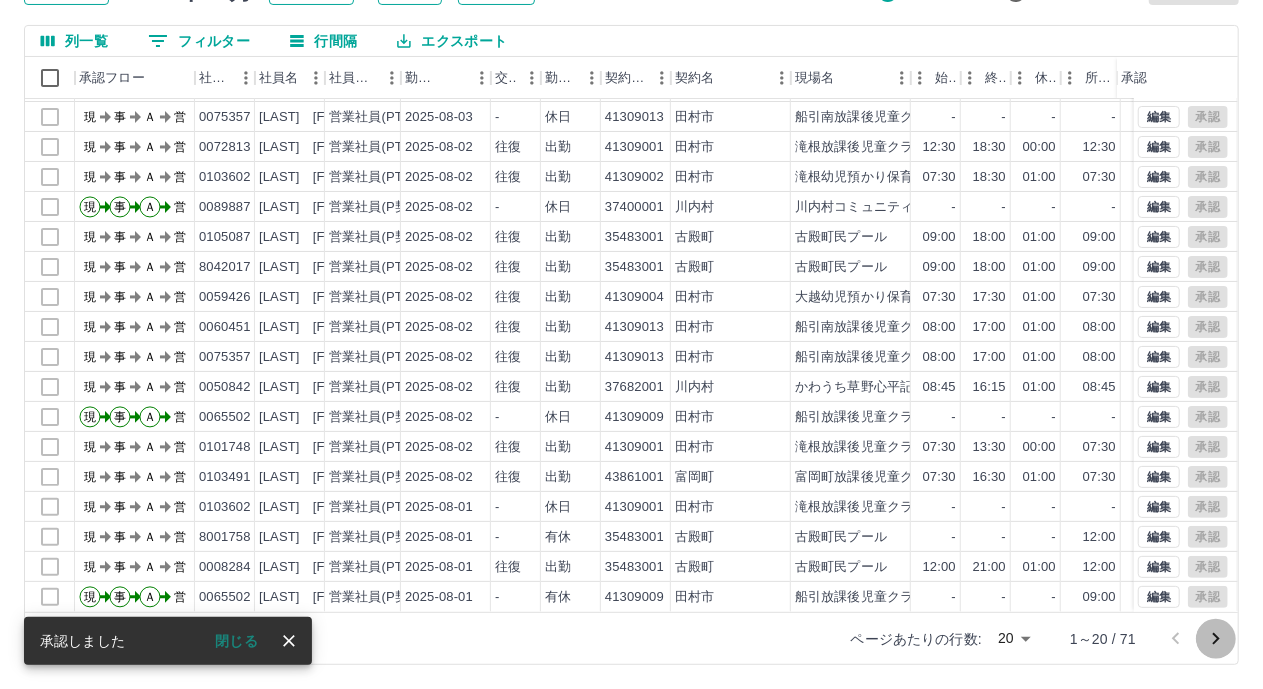 click 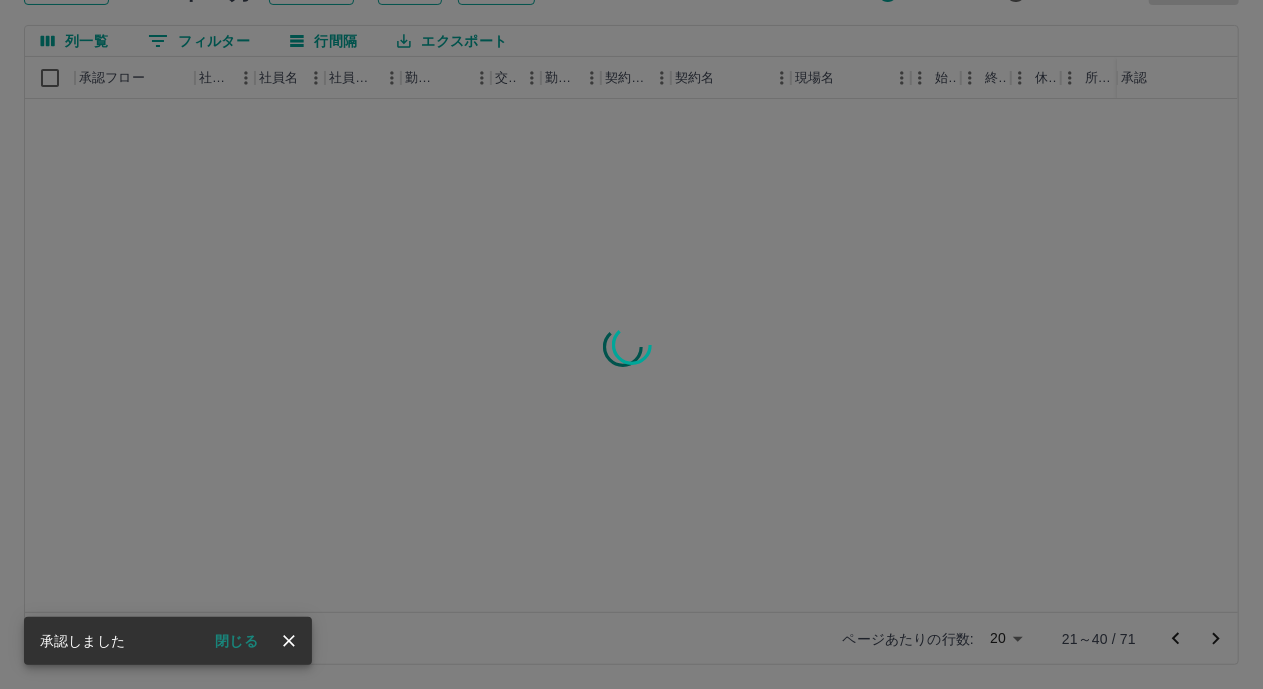 scroll, scrollTop: 0, scrollLeft: 0, axis: both 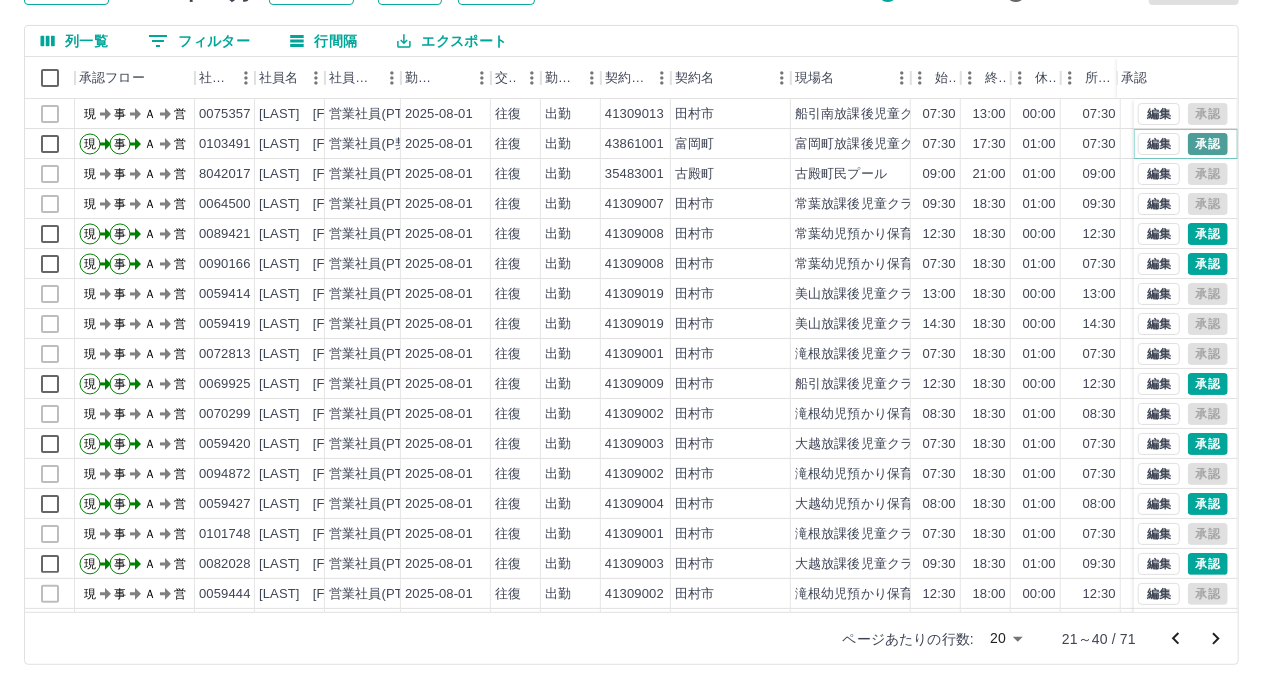 click on "承認" at bounding box center [1208, 144] 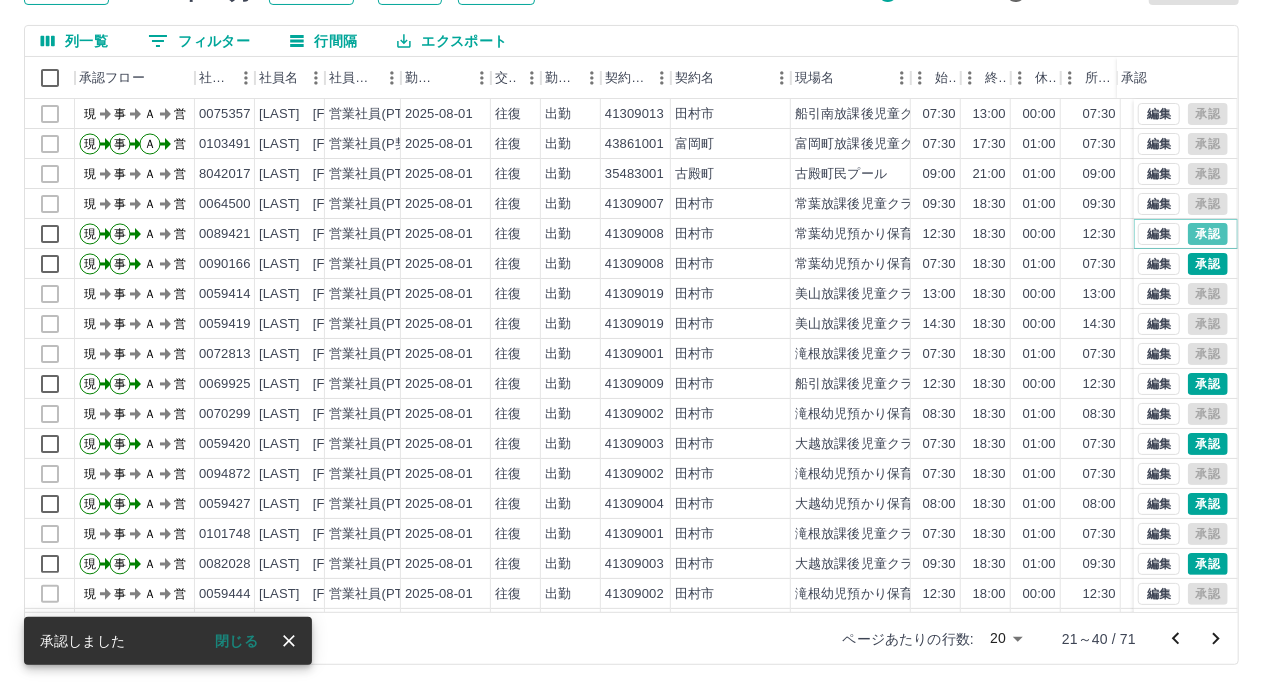 click on "承認" at bounding box center (1208, 234) 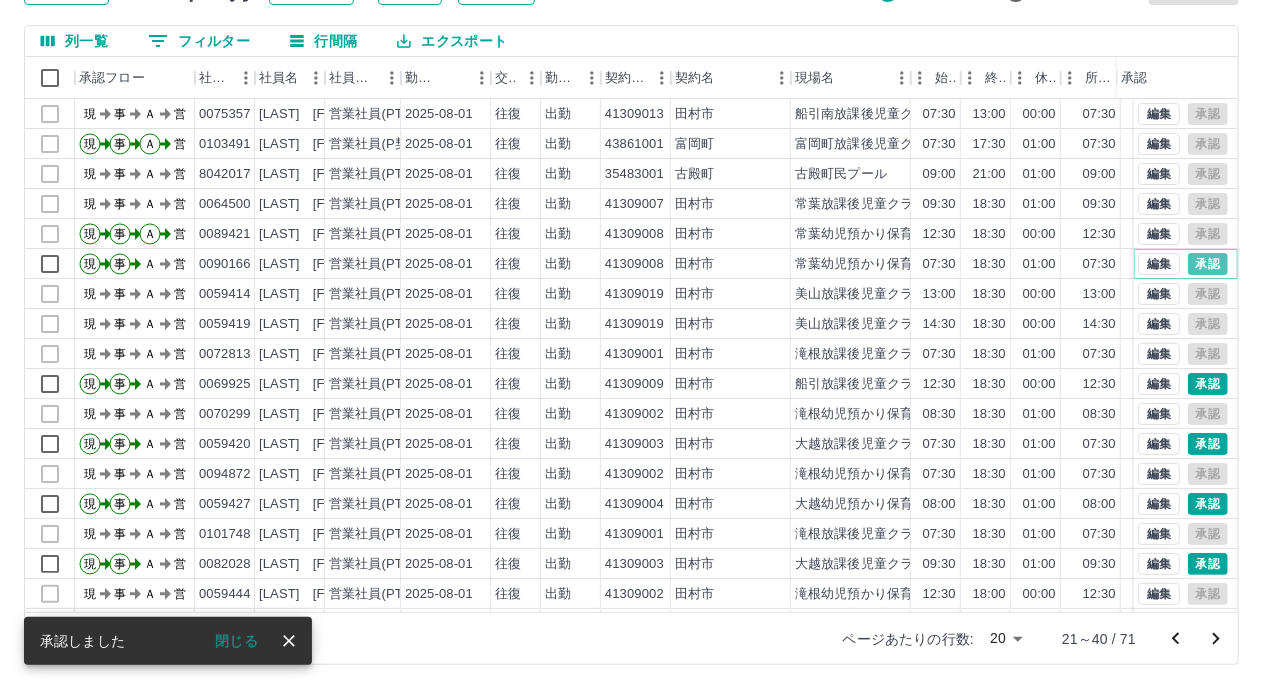 click on "承認" at bounding box center [1208, 264] 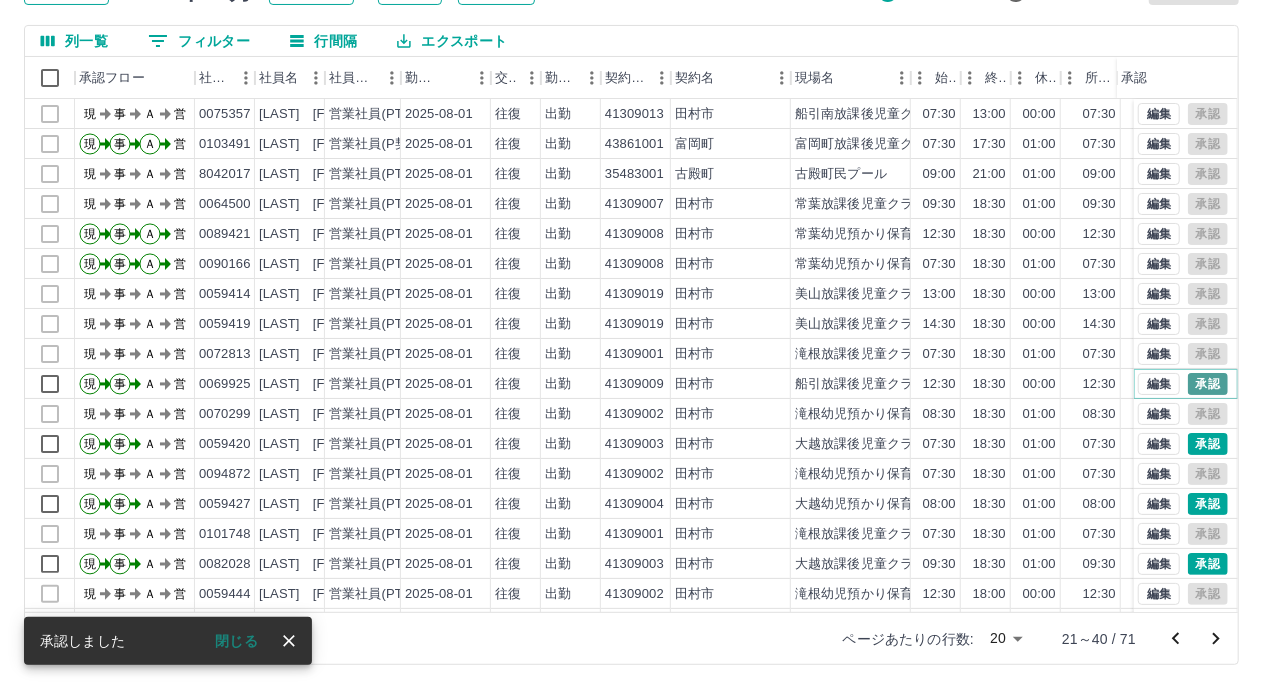 click on "承認" at bounding box center [1208, 384] 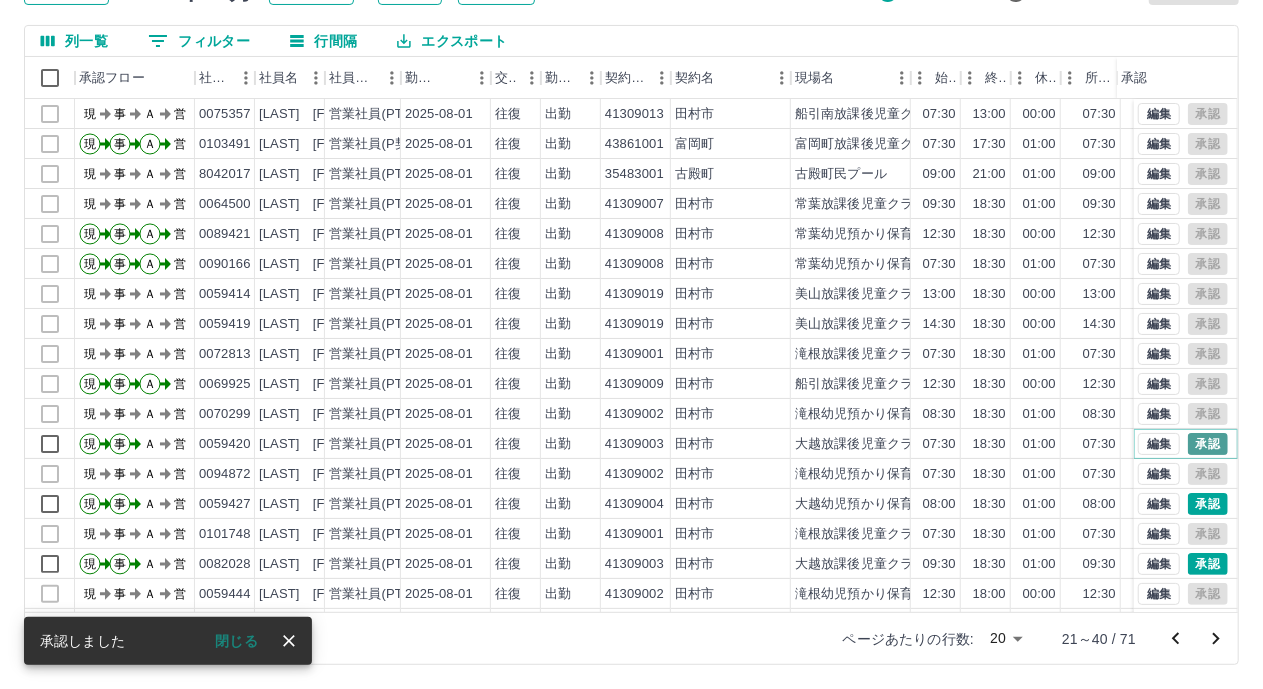click on "承認" at bounding box center [1208, 444] 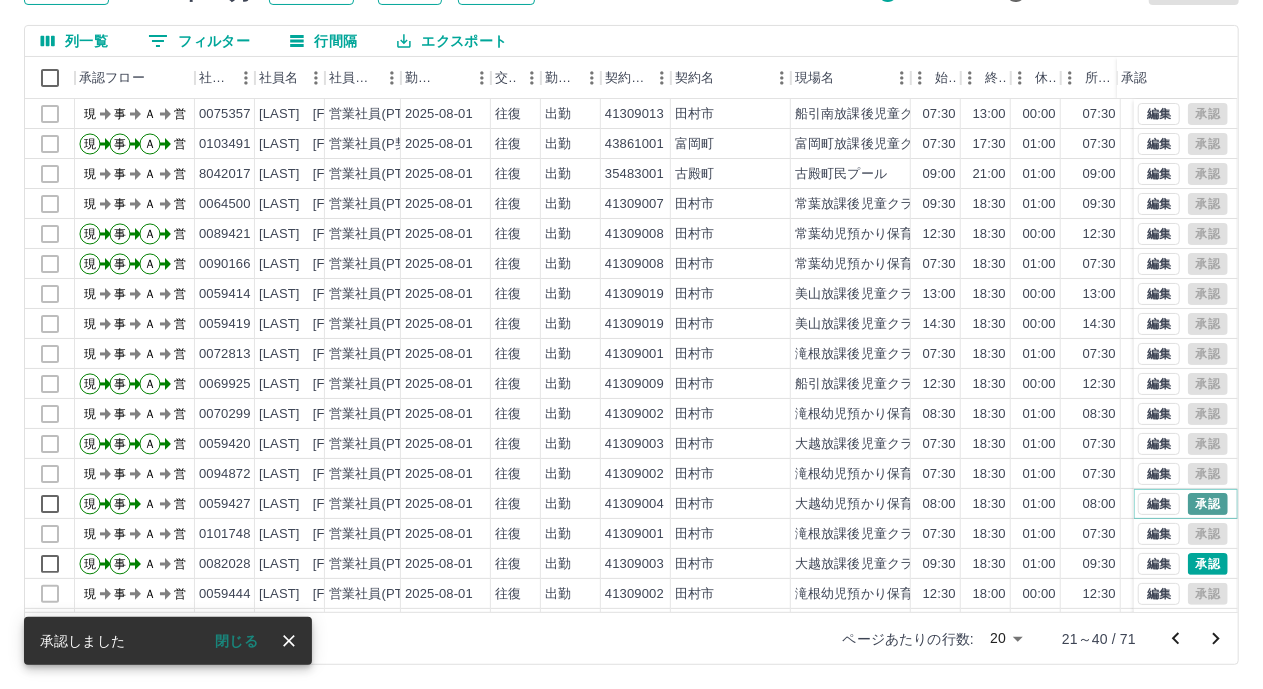 click on "承認" at bounding box center (1208, 504) 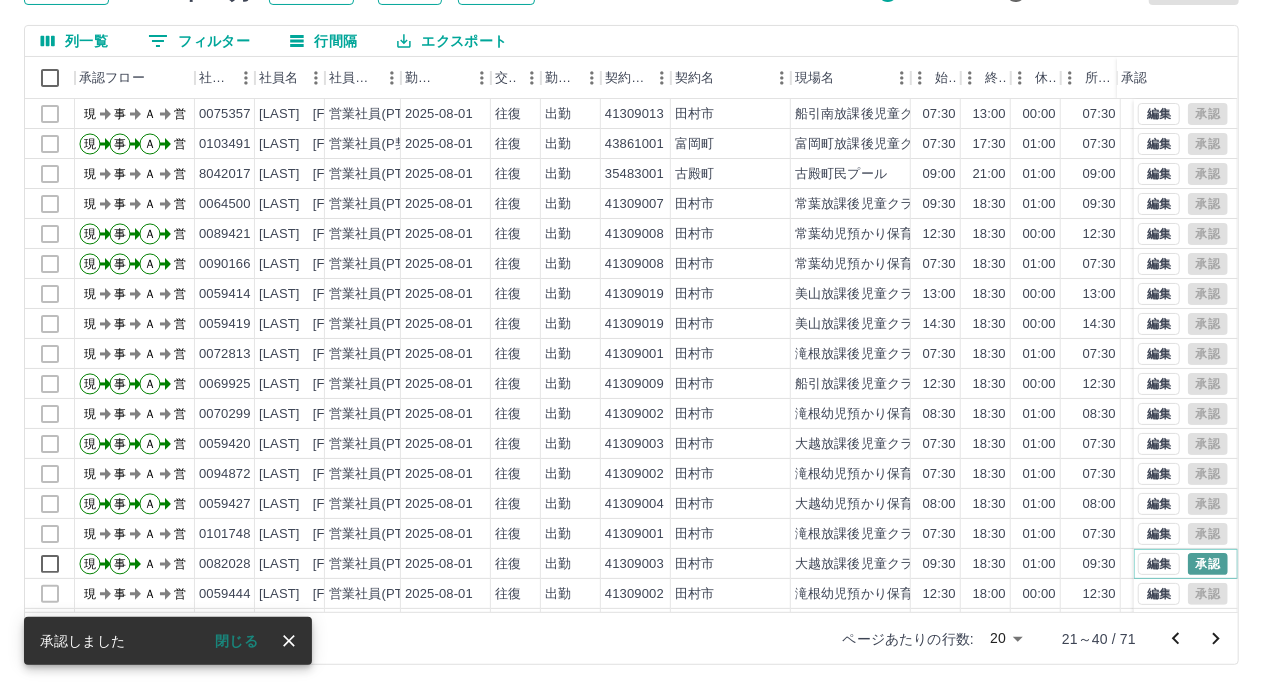 click on "承認" at bounding box center [1208, 564] 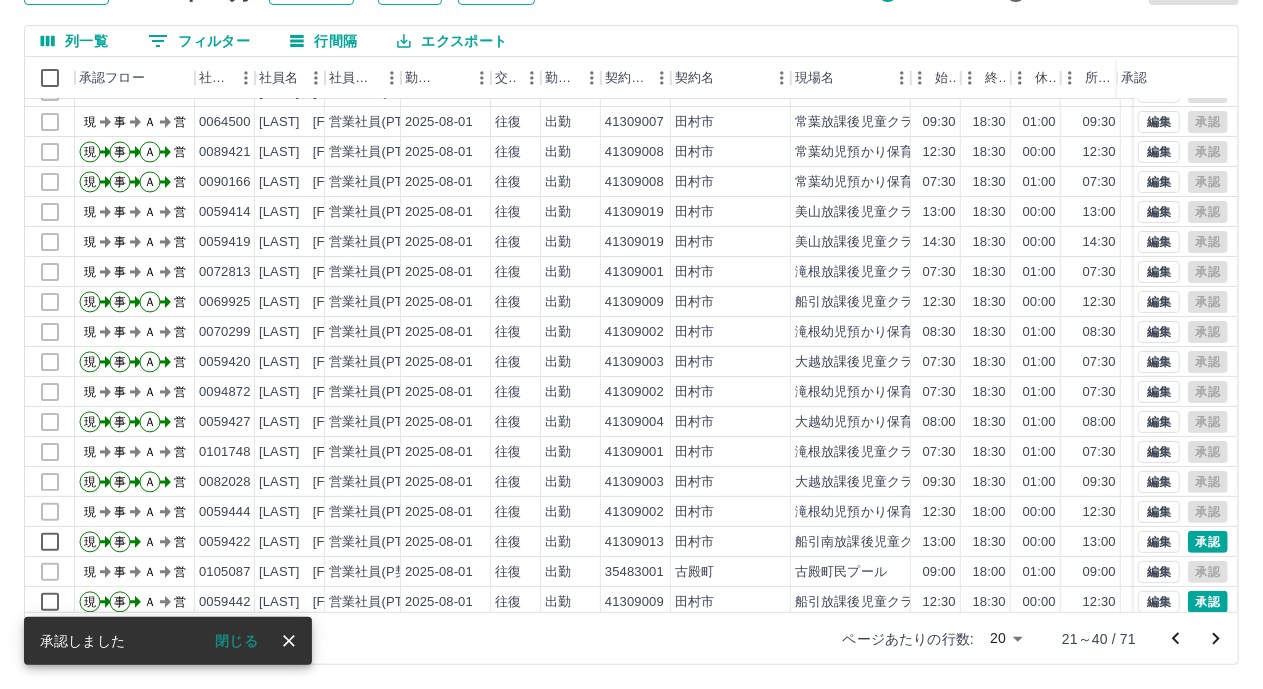 scroll, scrollTop: 103, scrollLeft: 0, axis: vertical 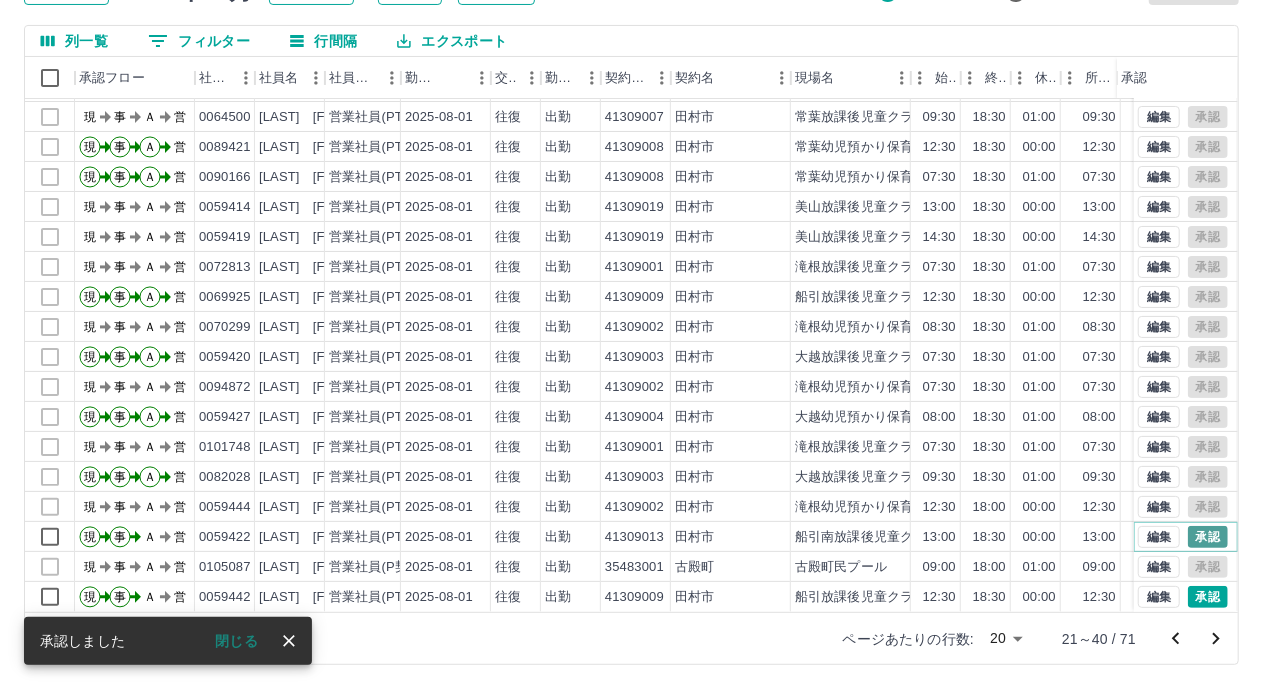 click on "承認" at bounding box center [1208, 537] 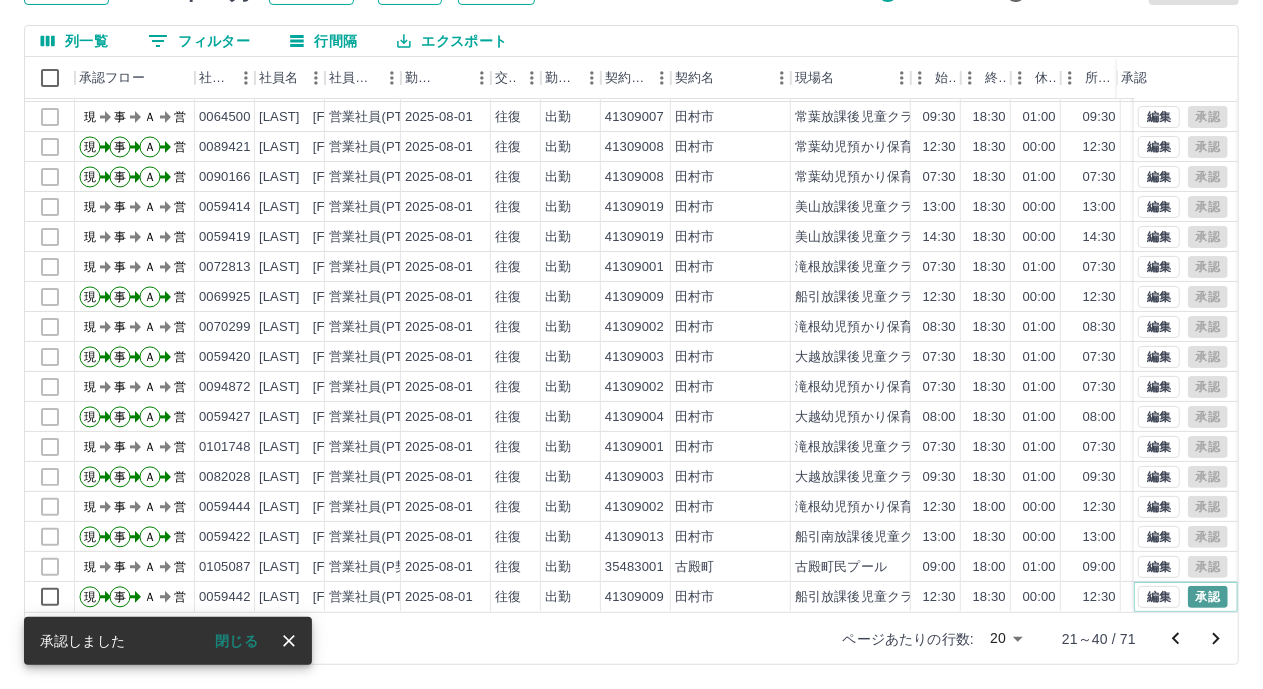 click on "承認" at bounding box center [1208, 597] 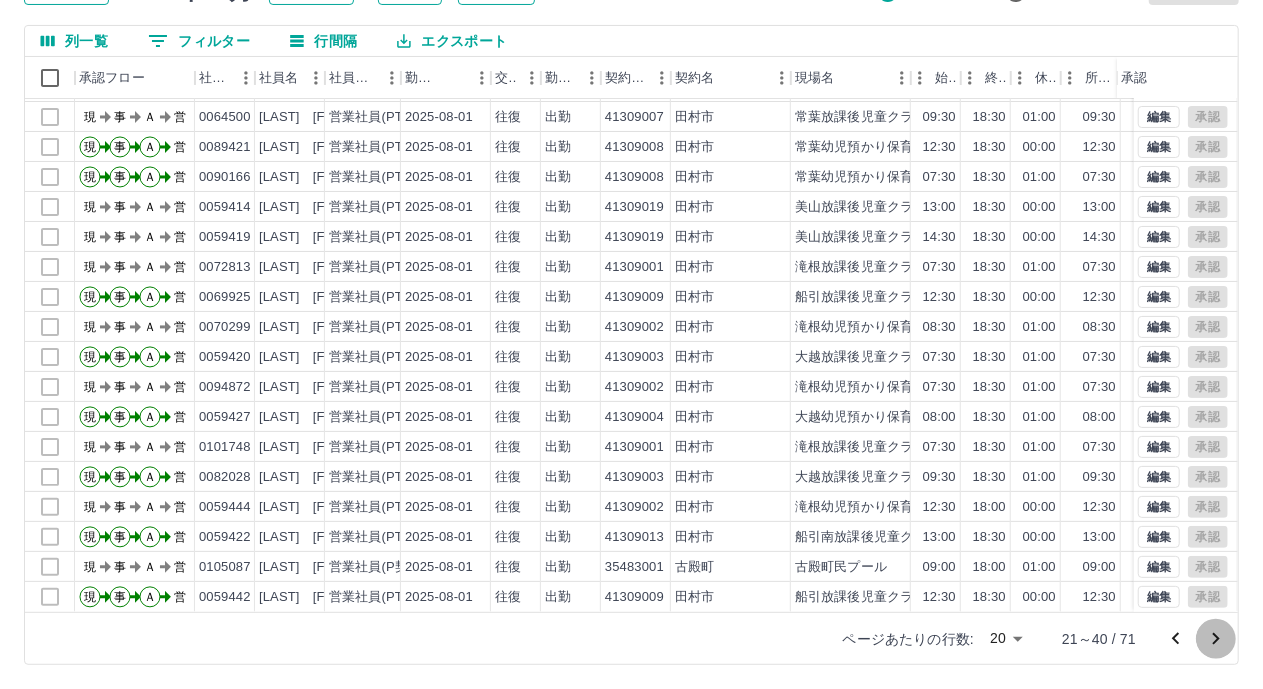 click 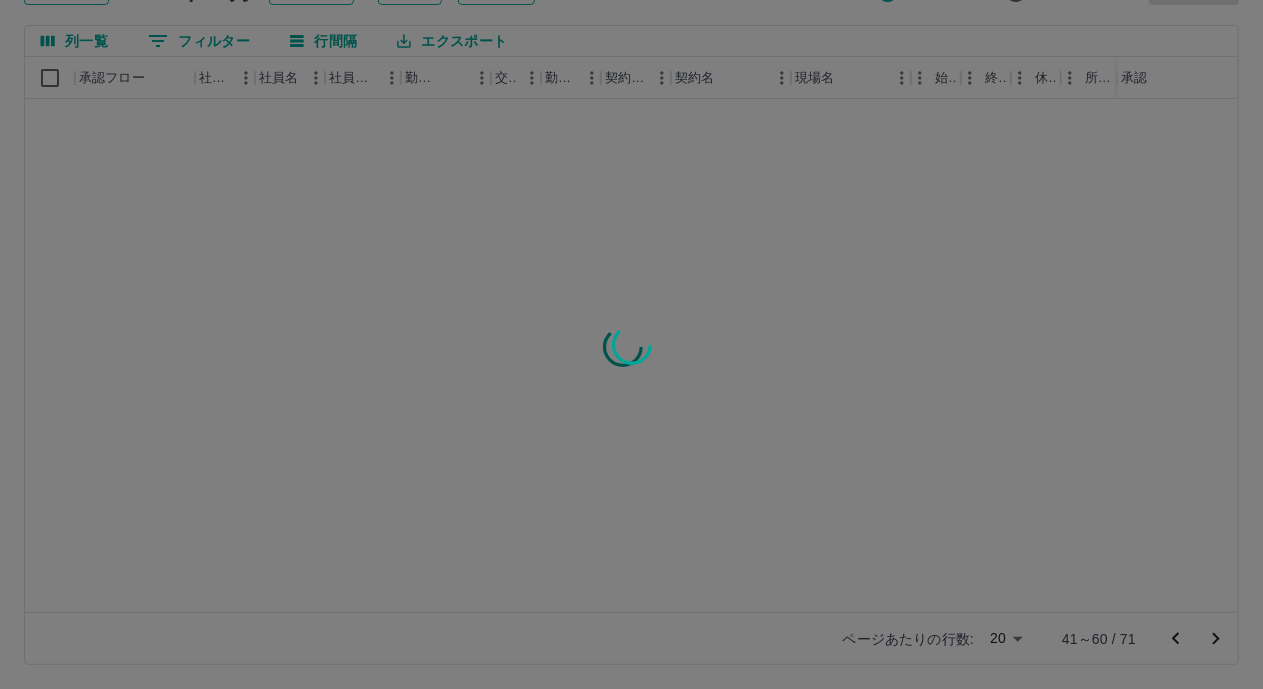 scroll, scrollTop: 0, scrollLeft: 0, axis: both 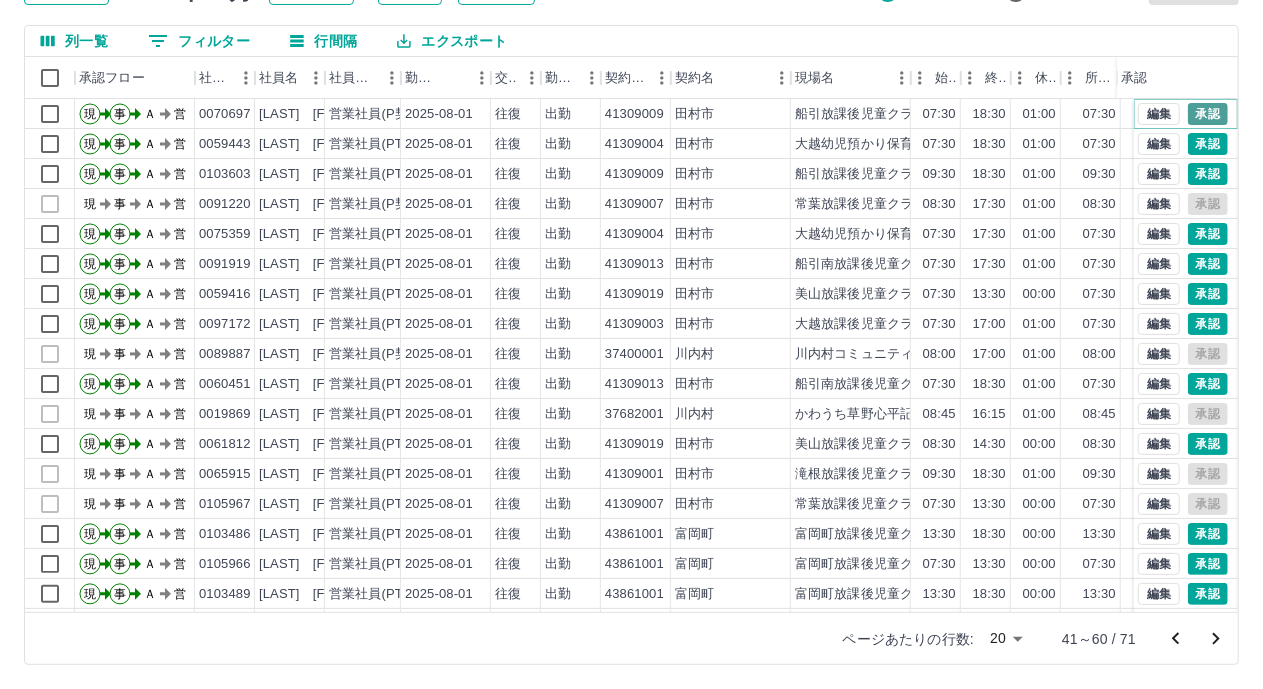 click on "承認" at bounding box center (1208, 114) 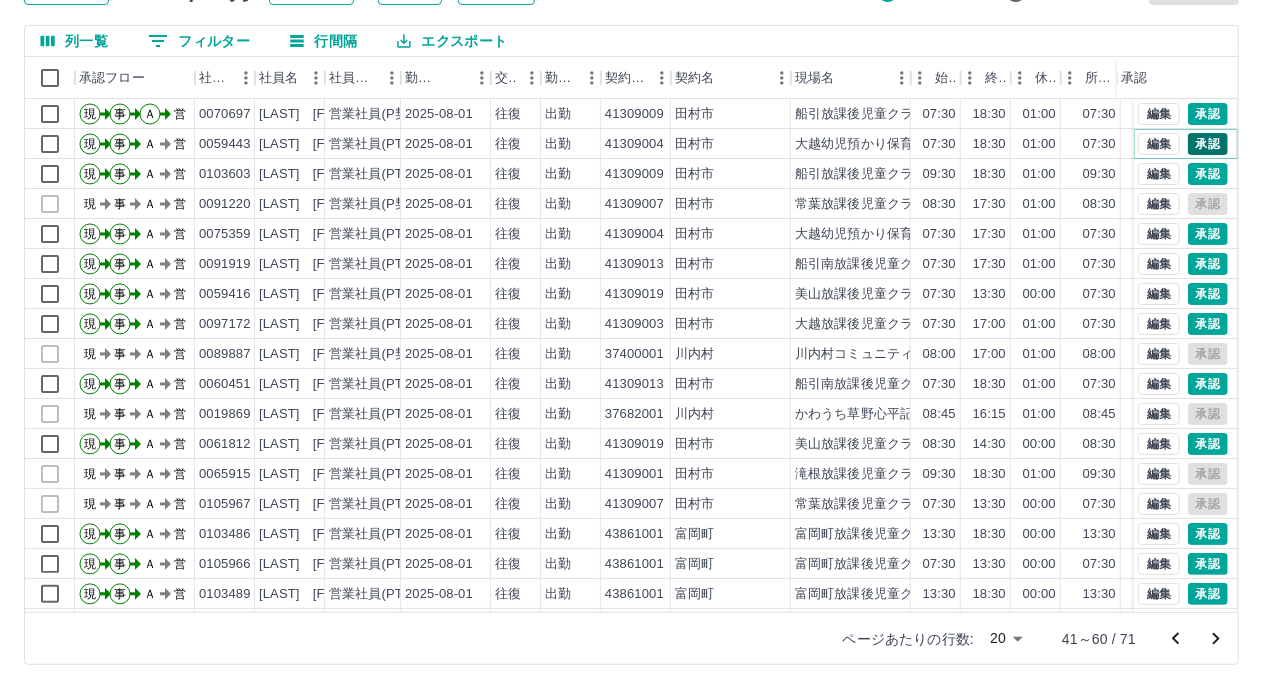 click on "承認" at bounding box center (1208, 144) 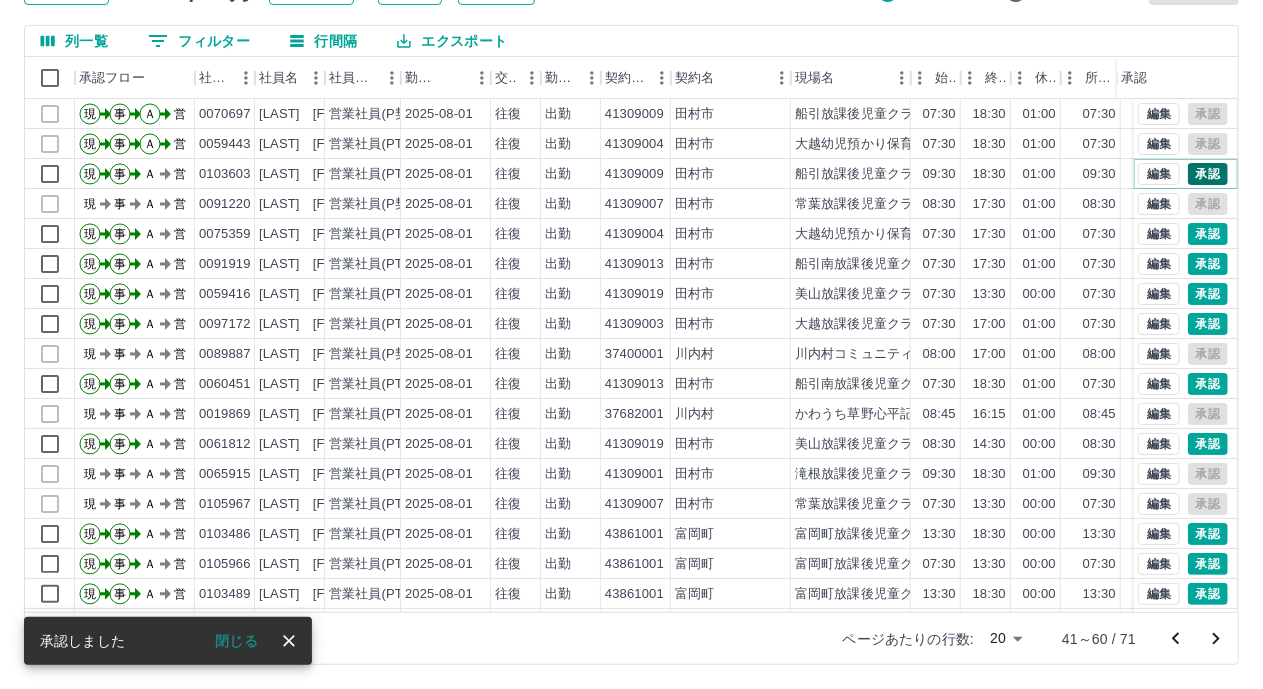 click on "承認" at bounding box center (1208, 174) 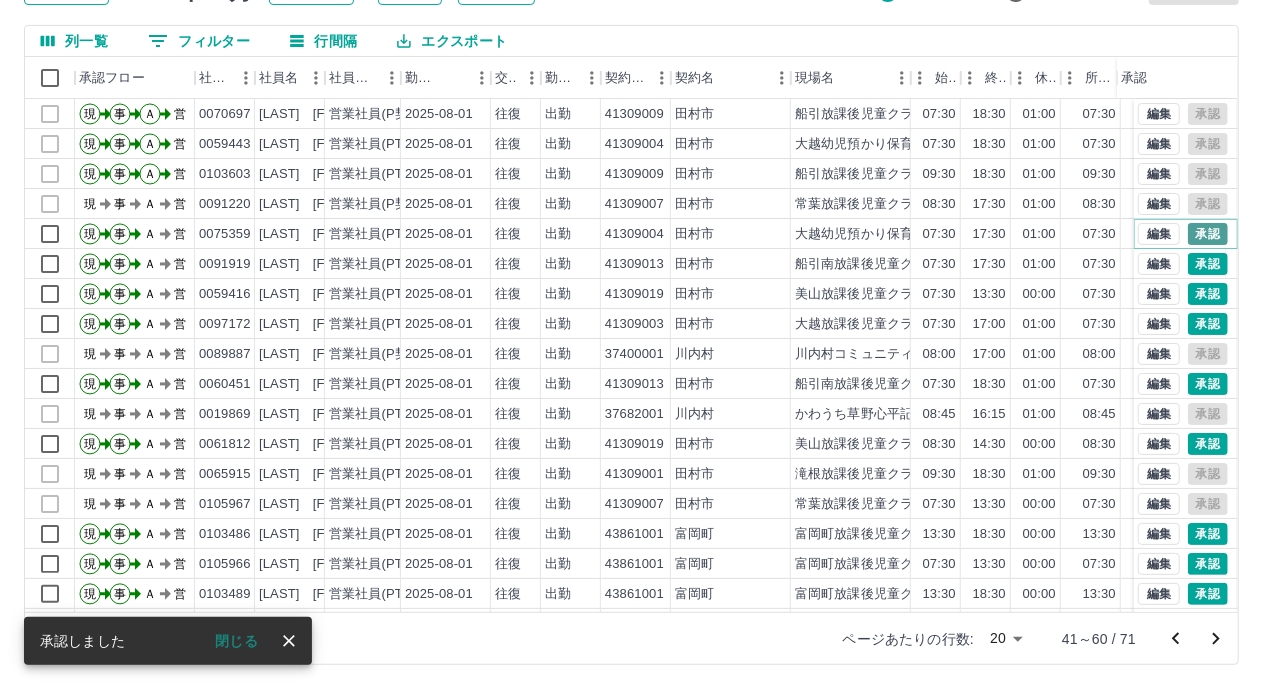 click on "承認" at bounding box center (1208, 234) 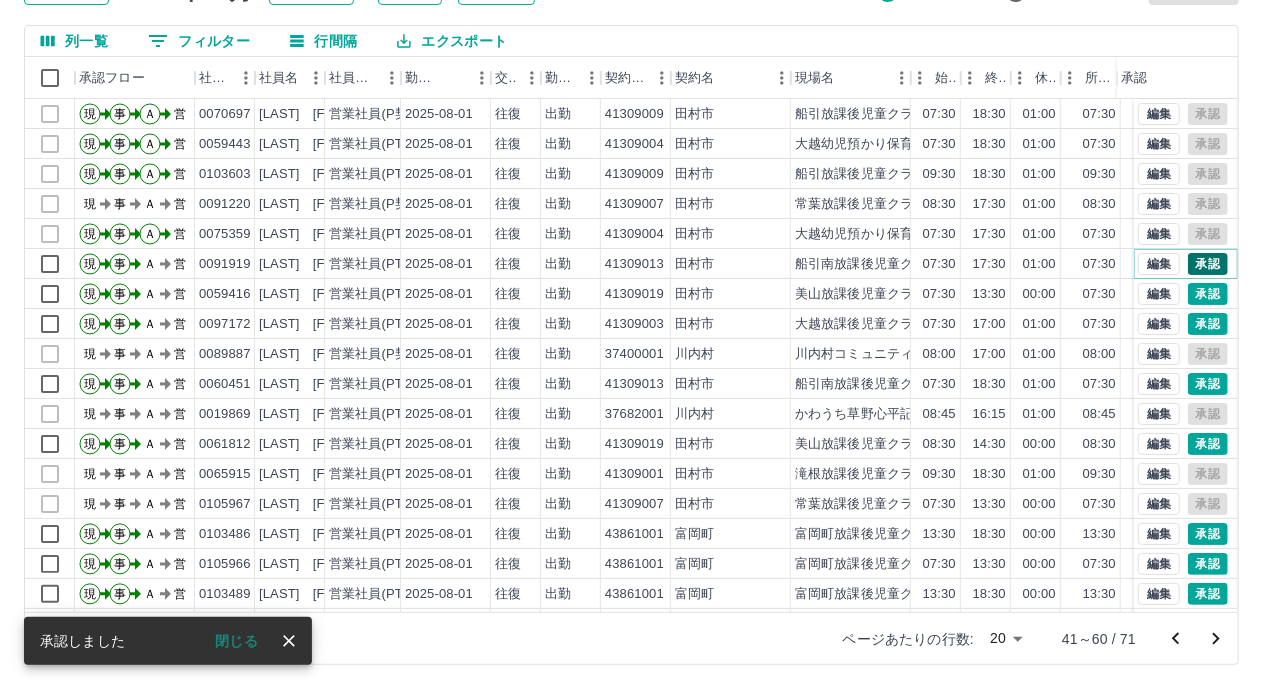click on "承認" at bounding box center [1208, 264] 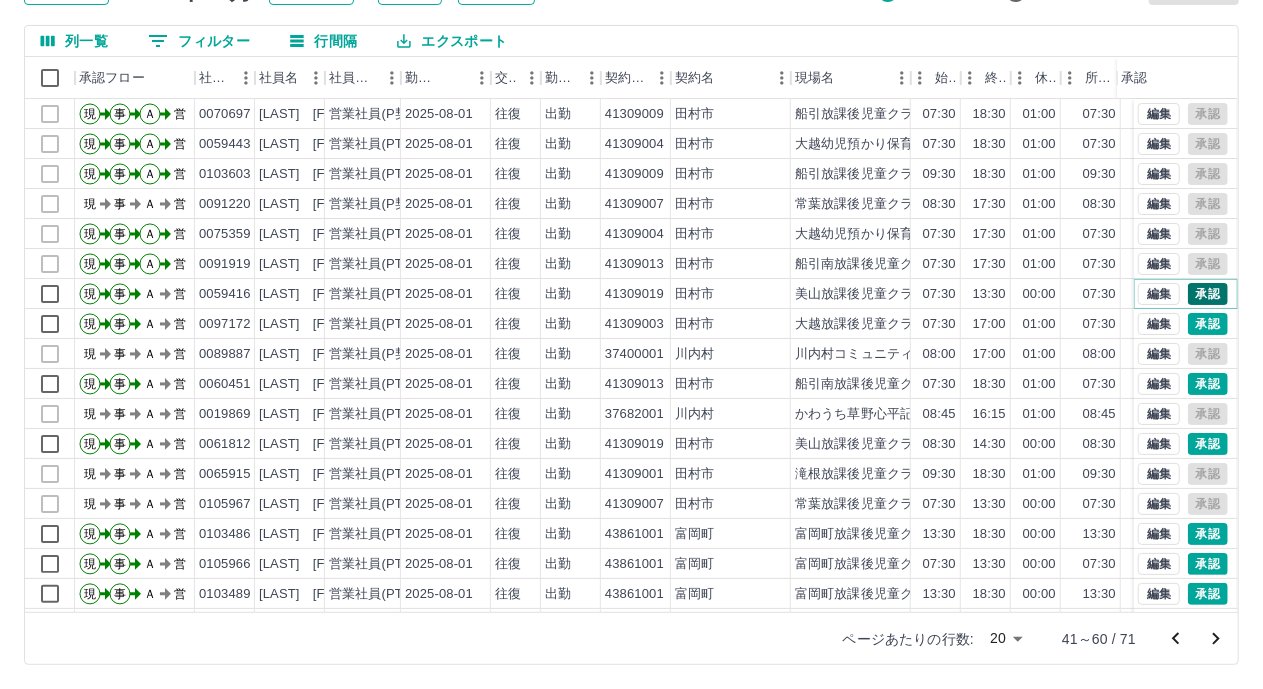 click on "承認" at bounding box center [1208, 294] 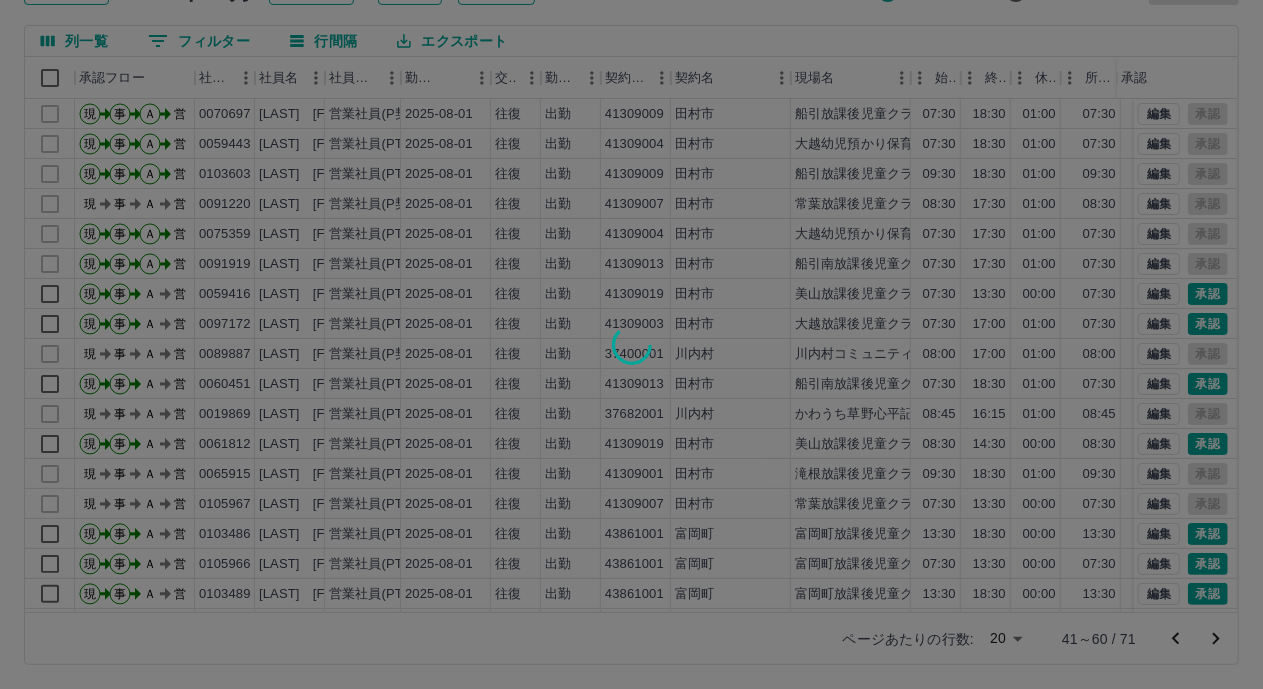 click at bounding box center [631, 344] 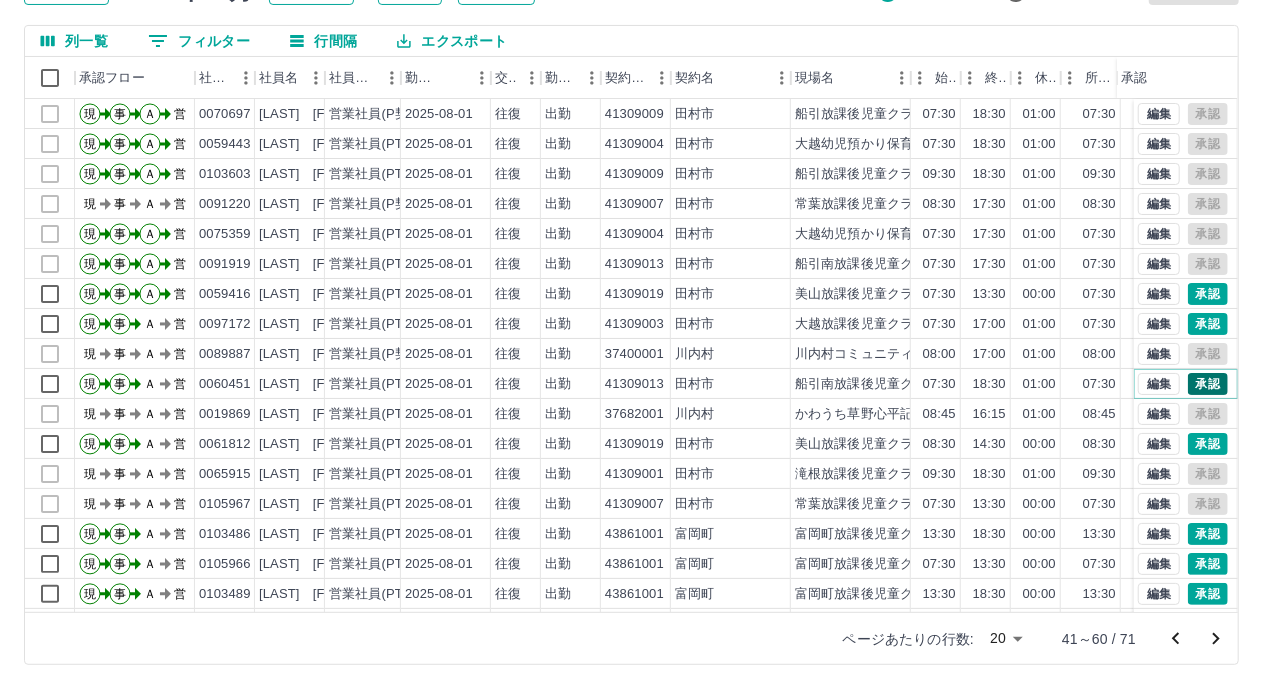 click on "承認" at bounding box center [1208, 384] 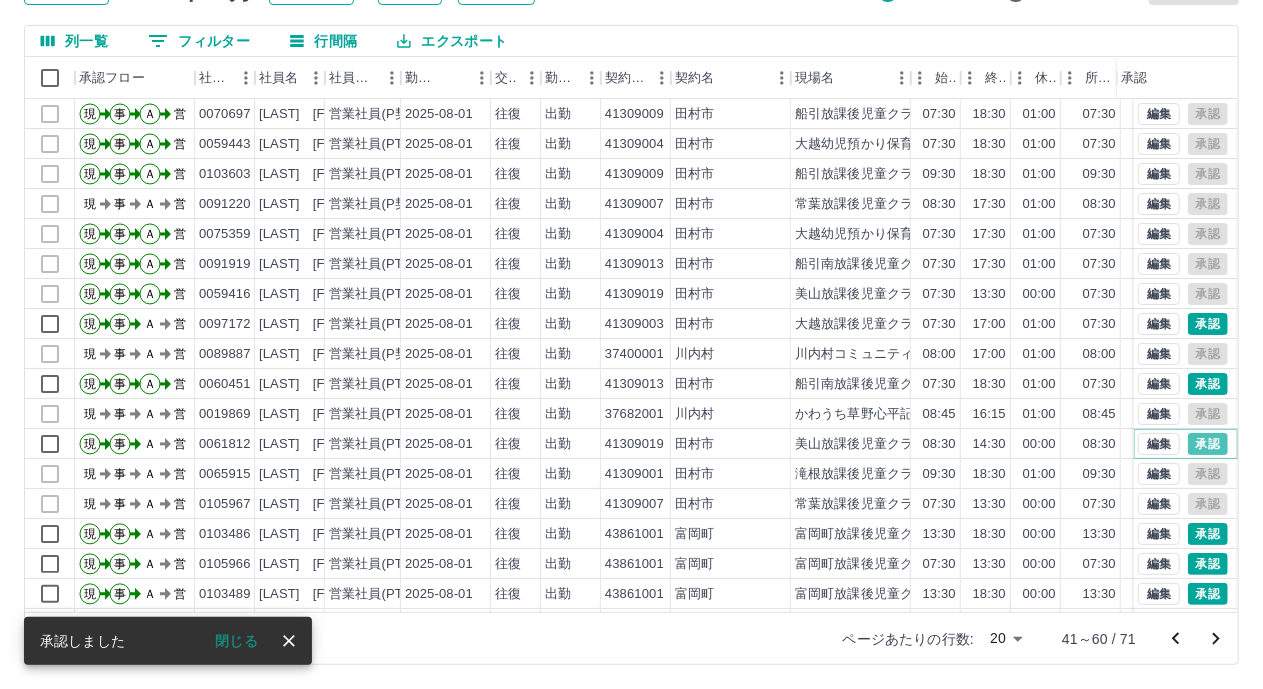 click on "承認" at bounding box center [1208, 444] 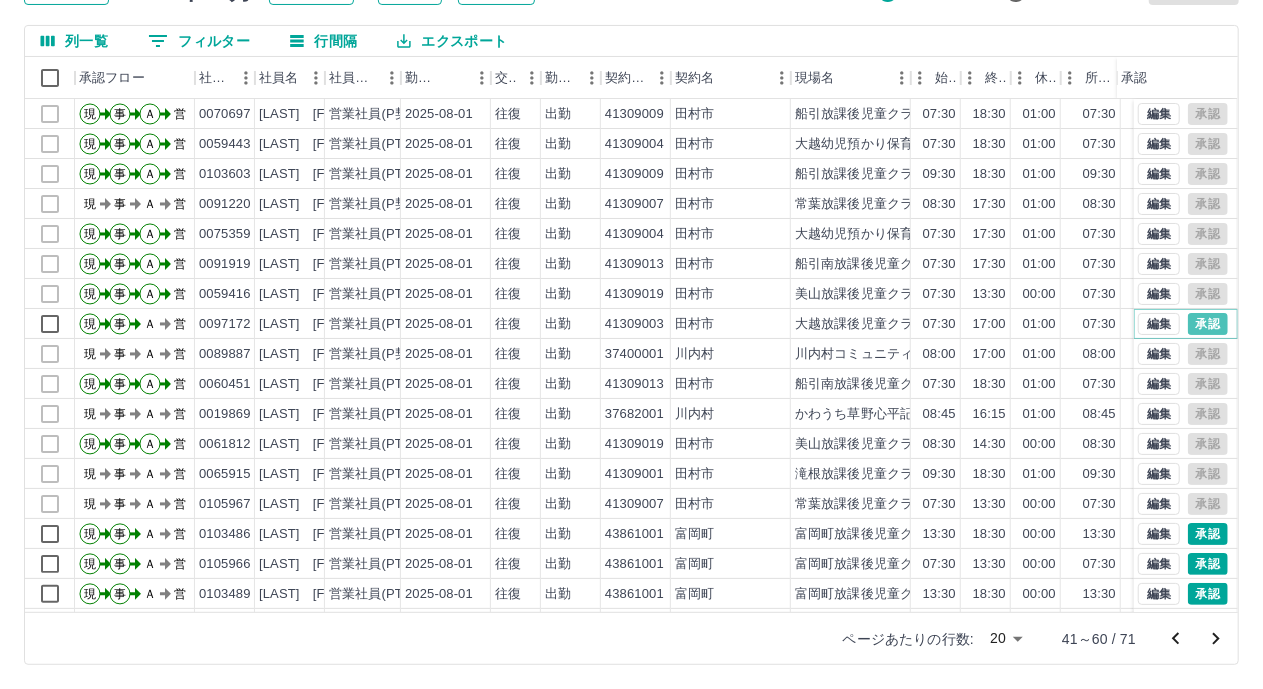 click on "承認" at bounding box center [1208, 324] 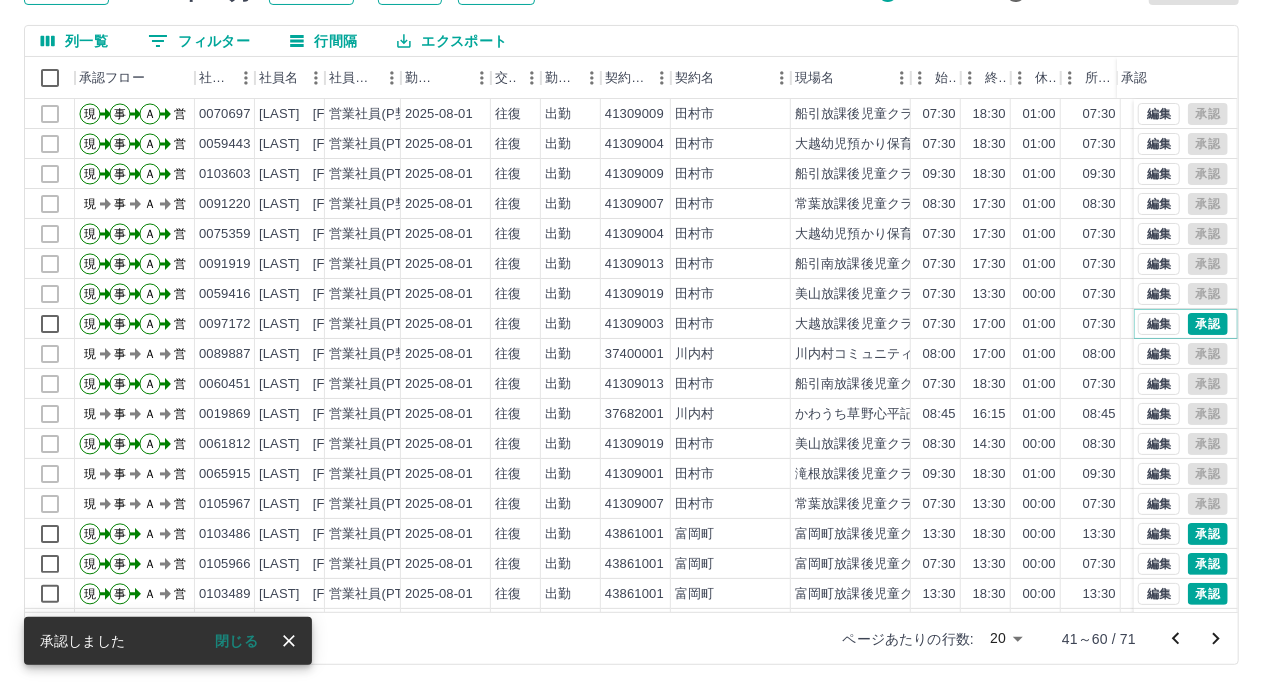scroll, scrollTop: 100, scrollLeft: 0, axis: vertical 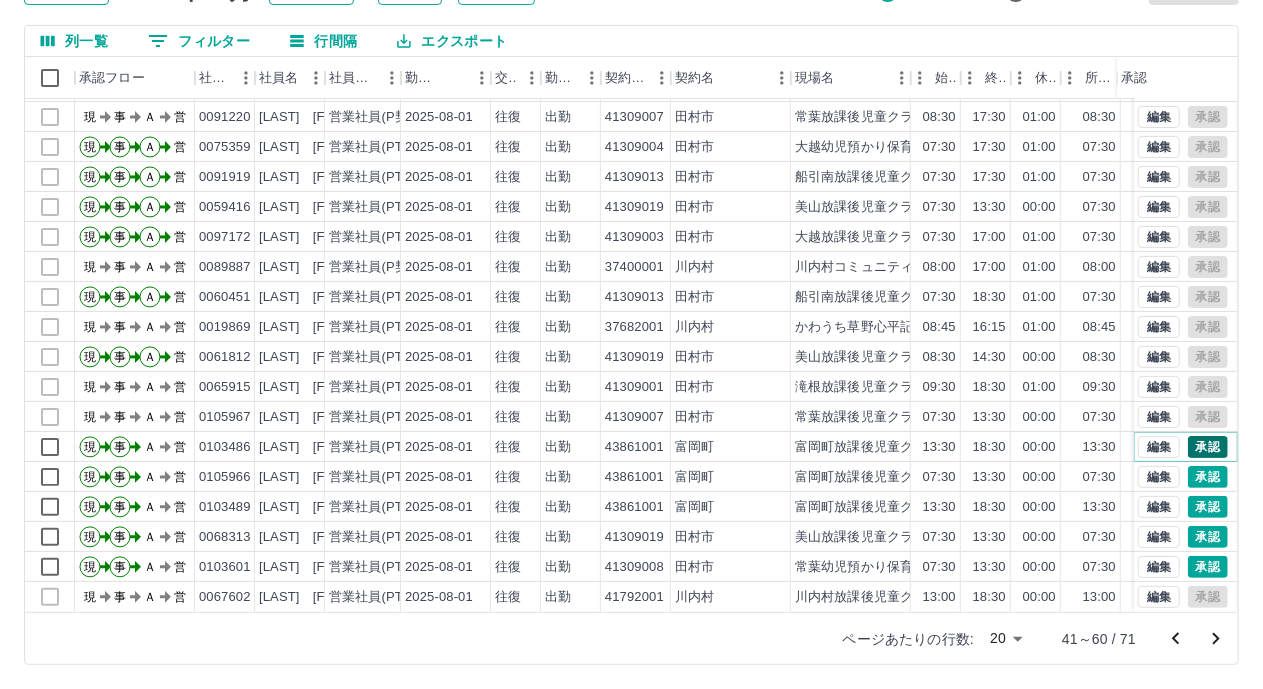 click on "承認" at bounding box center [1208, 447] 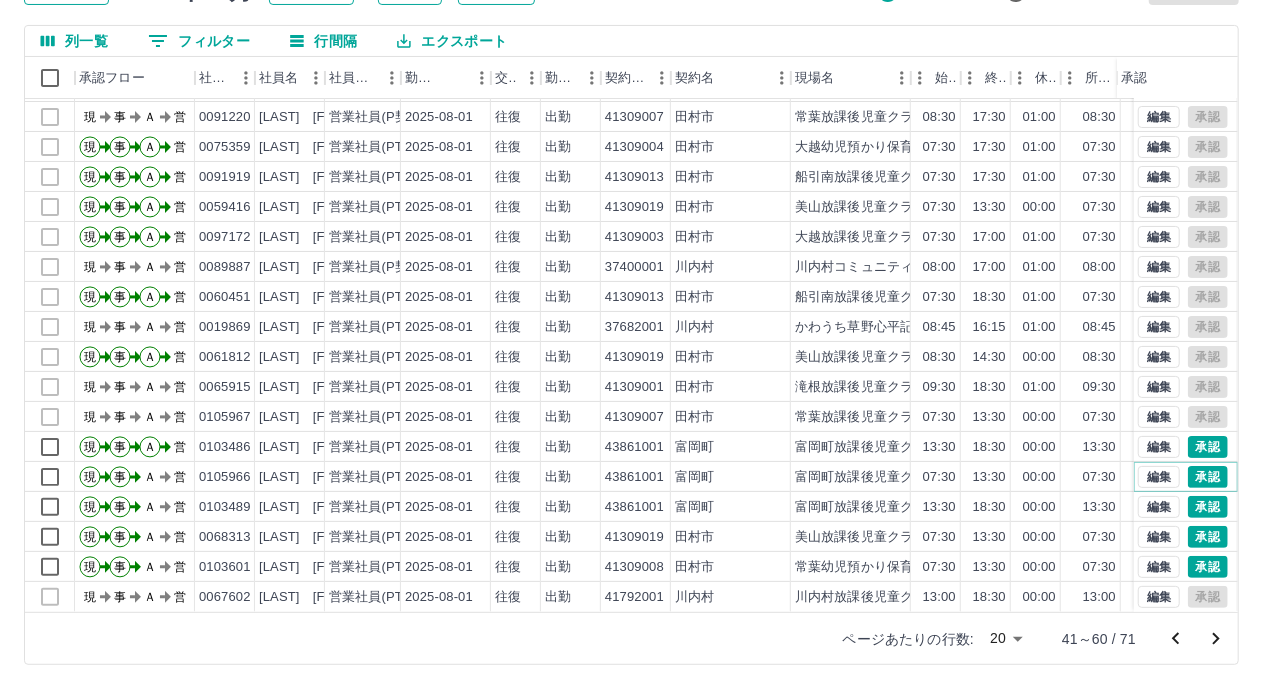 click on "承認" at bounding box center [1208, 477] 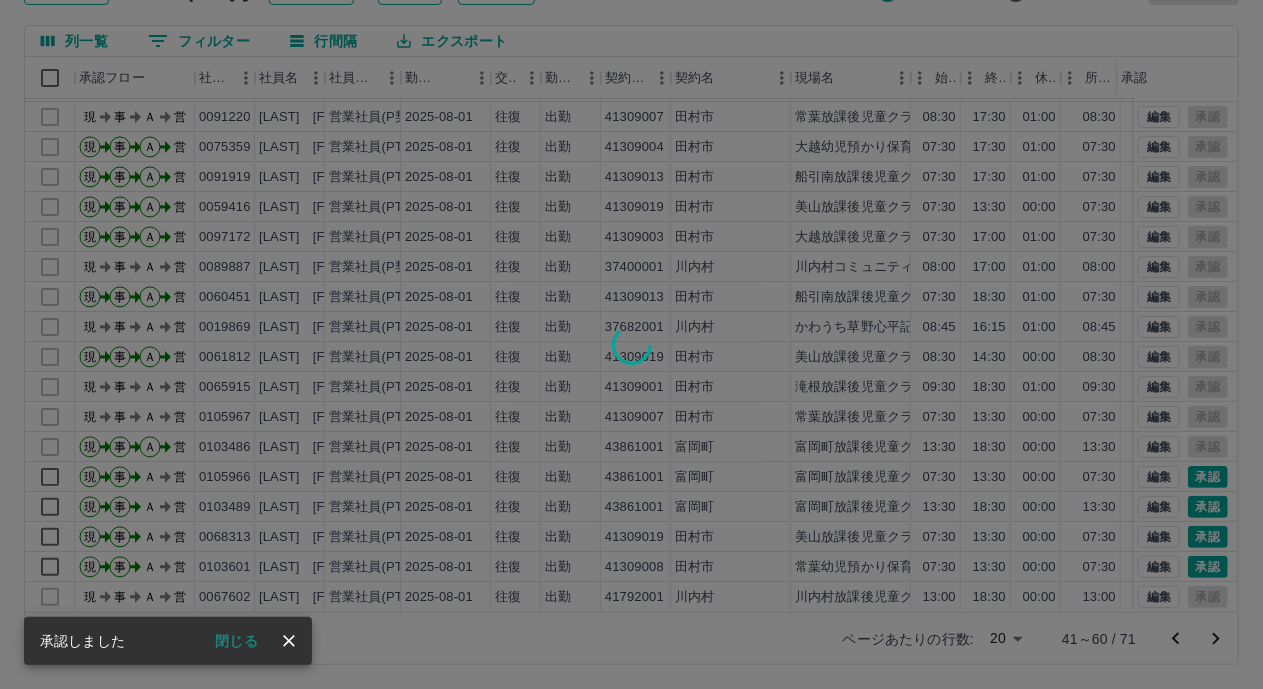 click at bounding box center [631, 344] 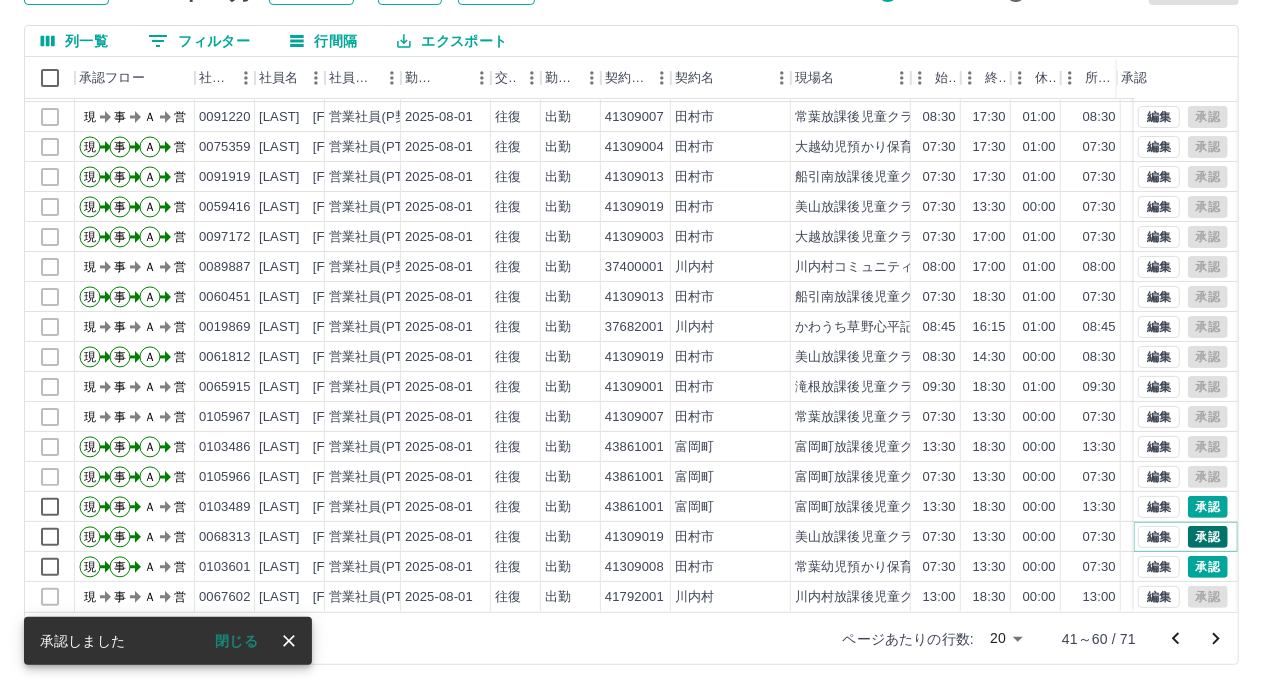 click on "承認" at bounding box center (1208, 537) 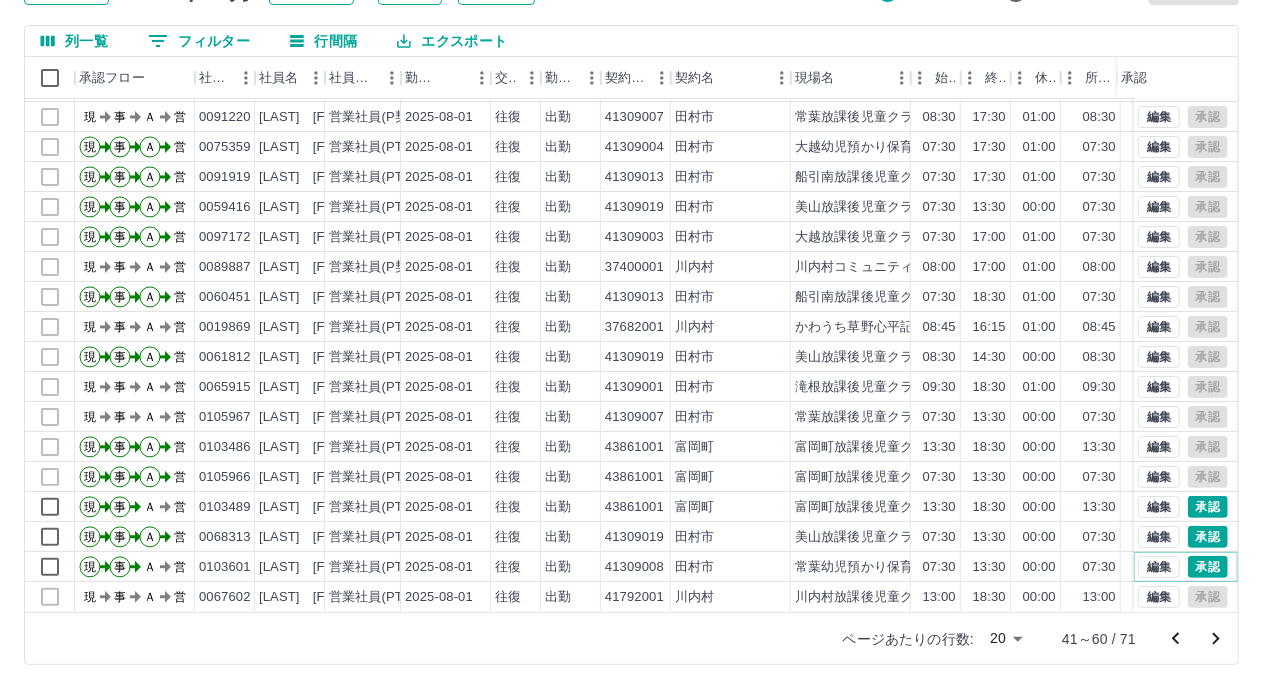 click on "承認" at bounding box center [1208, 567] 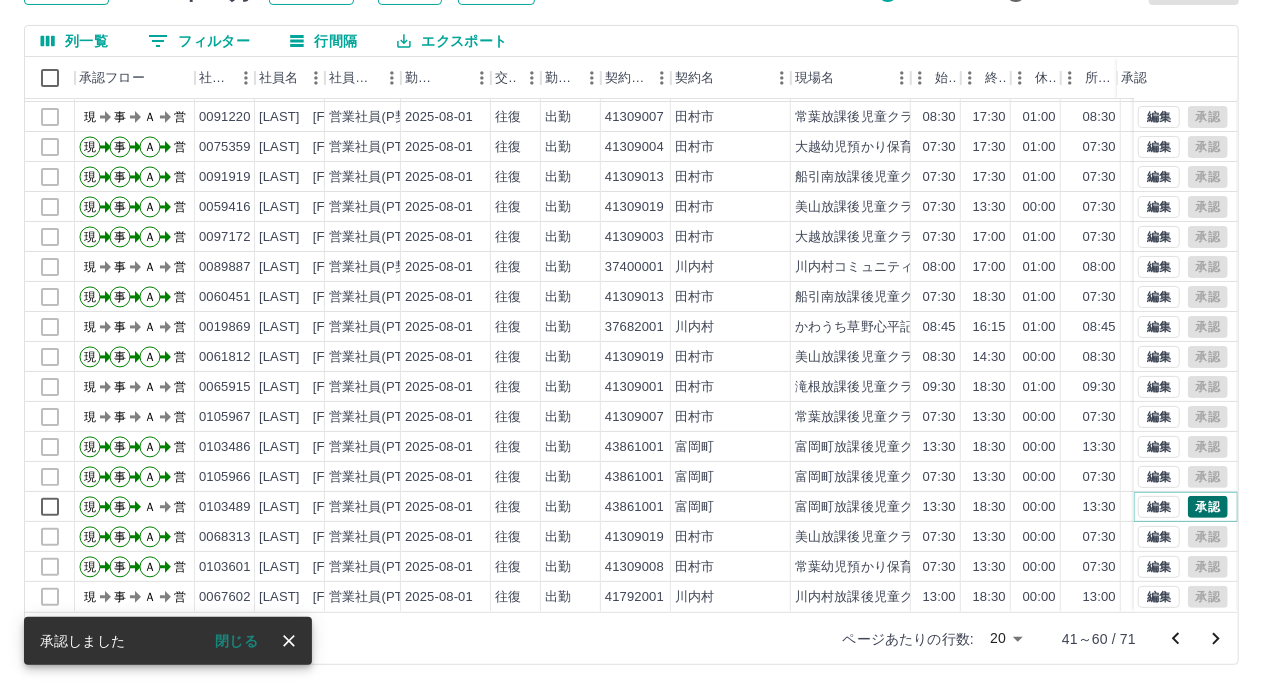 click on "承認" at bounding box center (1208, 507) 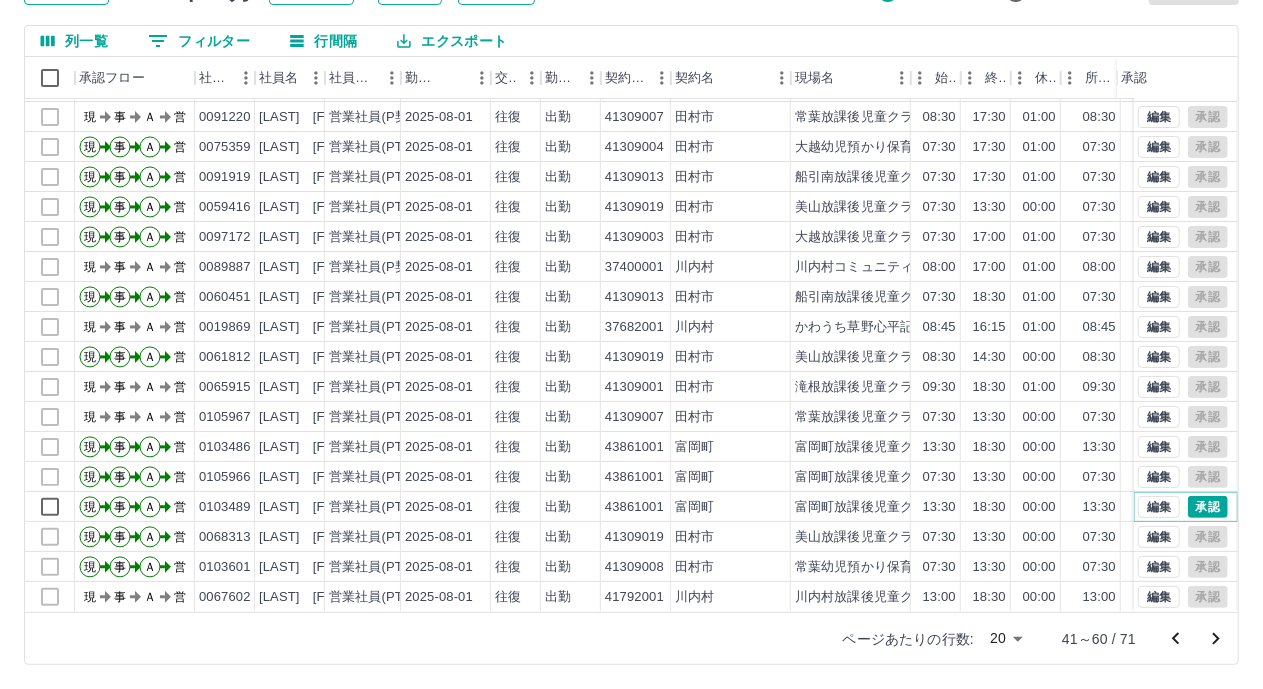 scroll, scrollTop: 103, scrollLeft: 0, axis: vertical 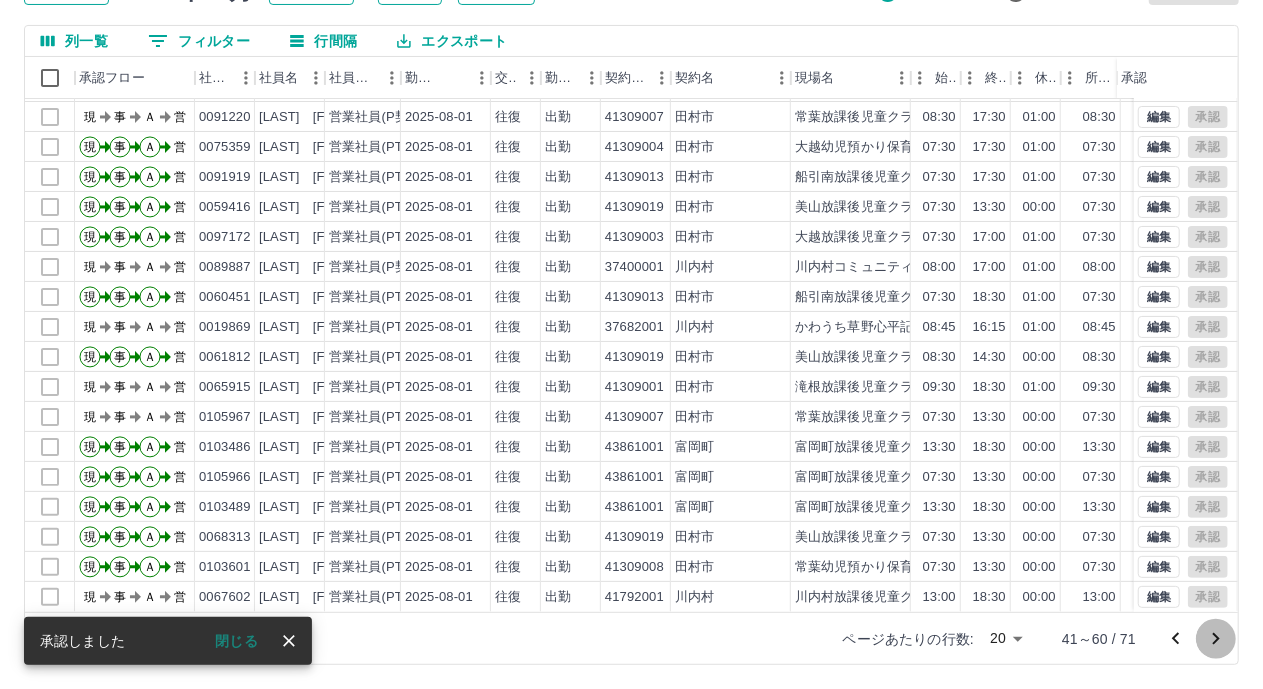 click 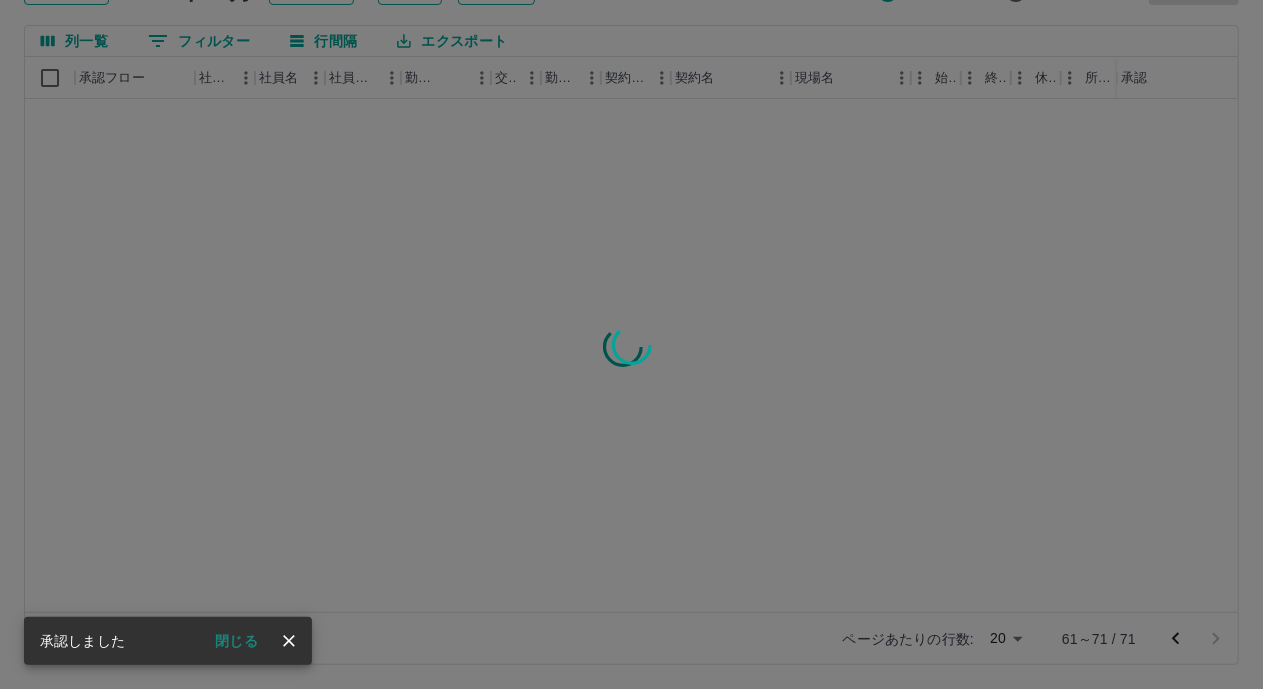 scroll, scrollTop: 0, scrollLeft: 0, axis: both 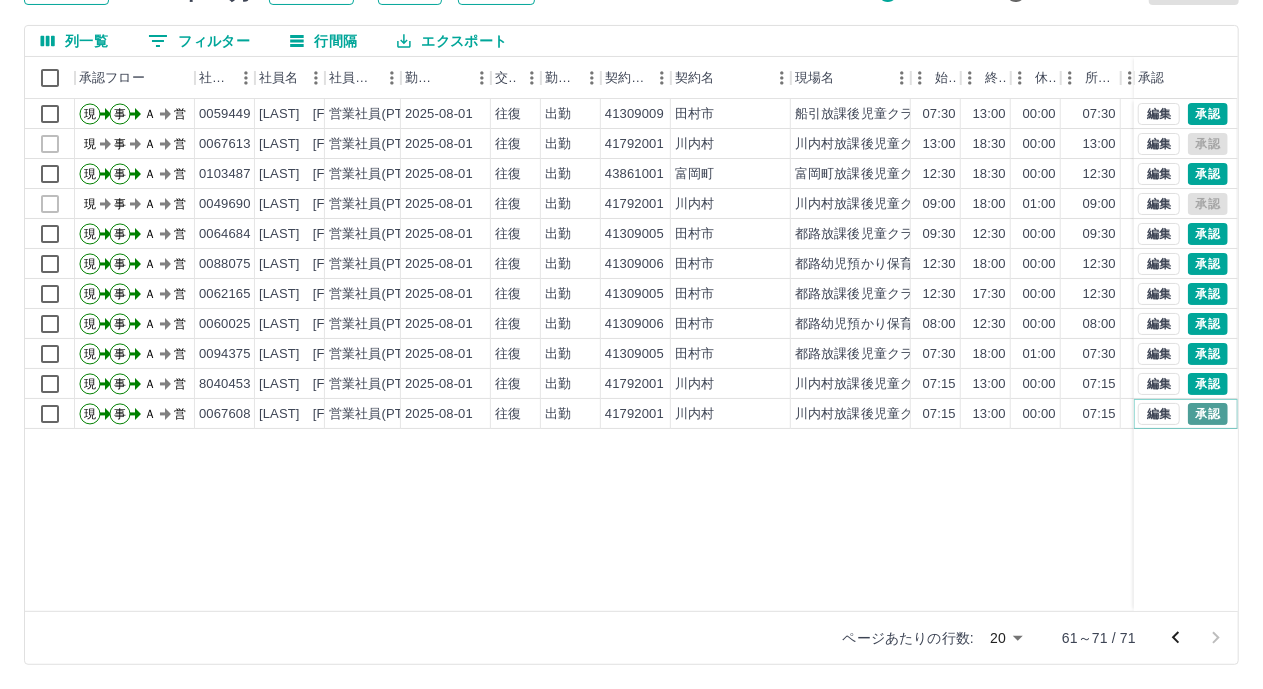 click on "承認" at bounding box center [1208, 414] 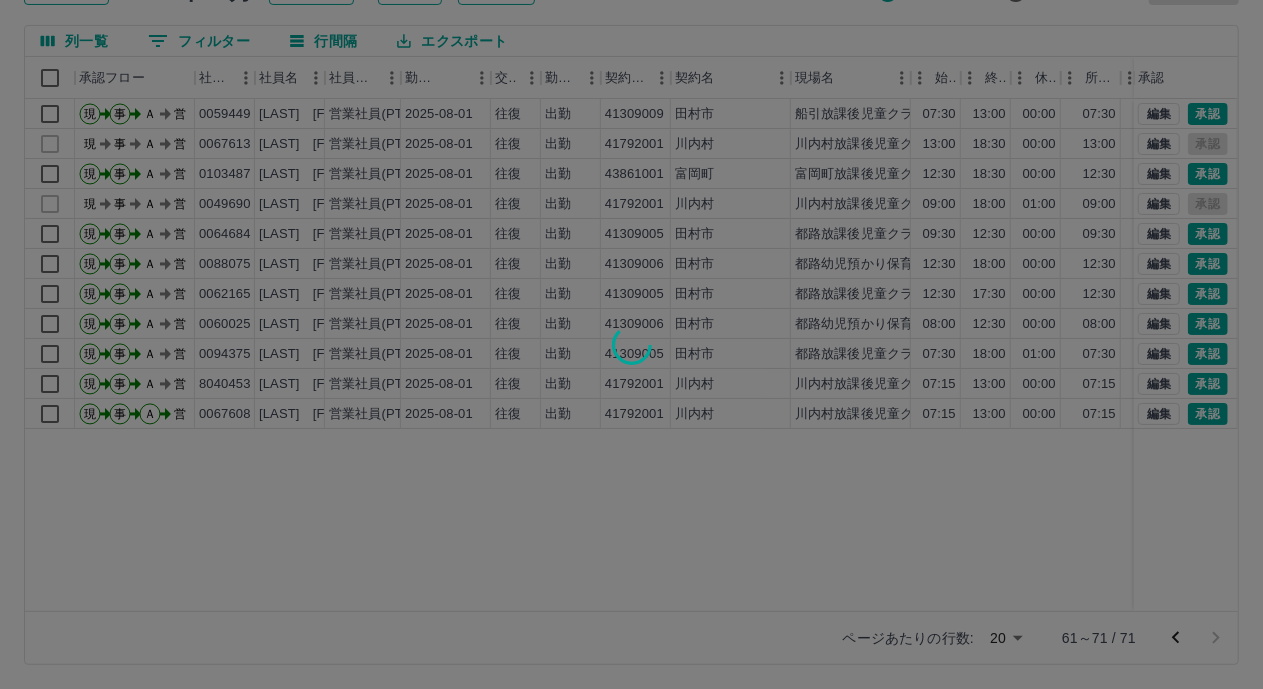 click at bounding box center [631, 344] 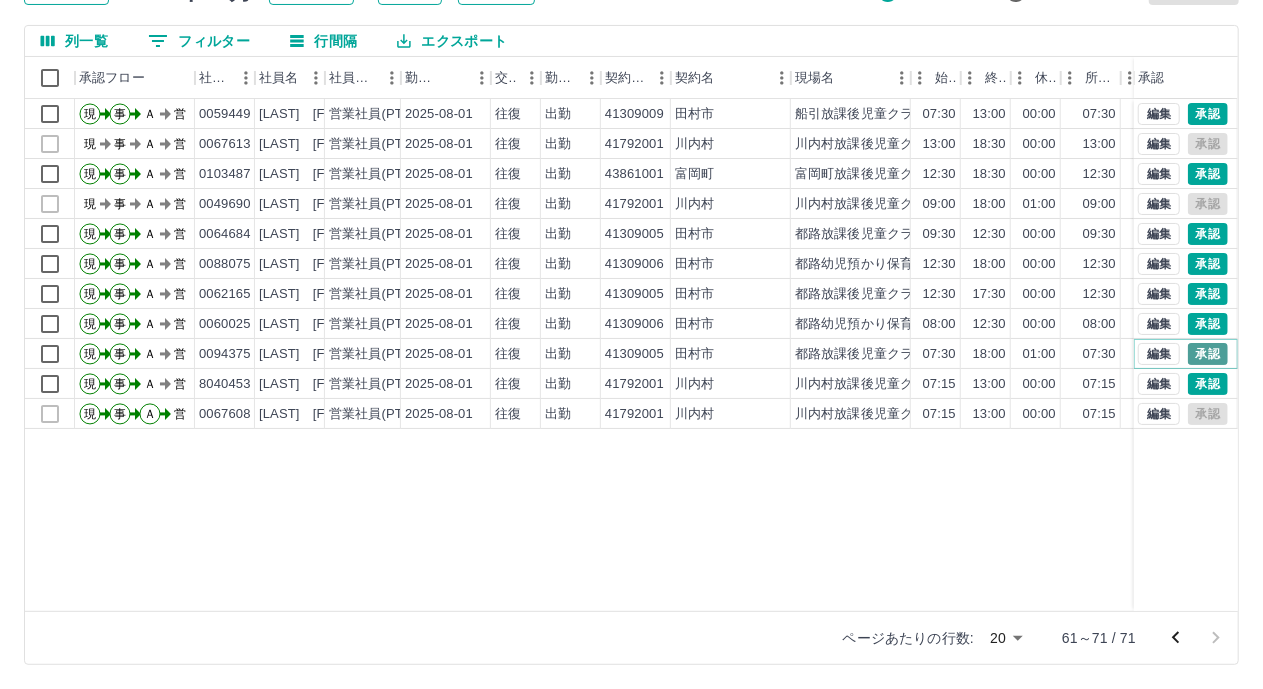 click on "承認" at bounding box center [1208, 354] 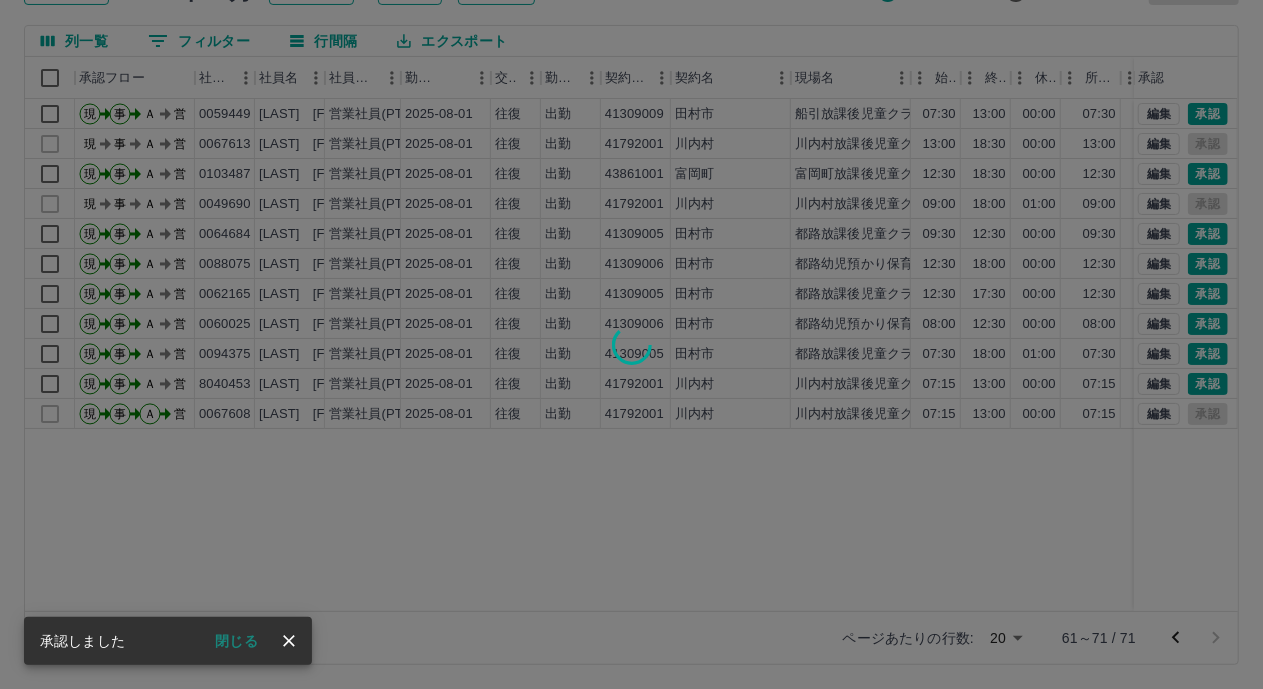 click at bounding box center [631, 344] 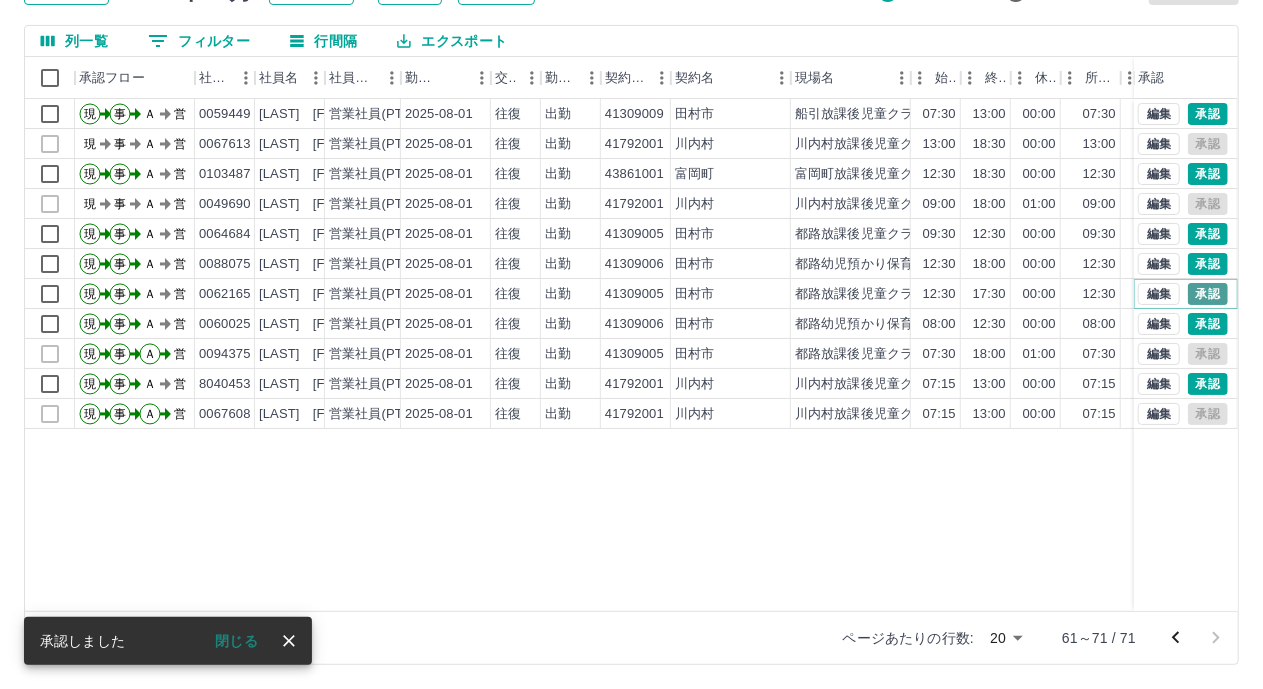 click on "承認" at bounding box center (1208, 294) 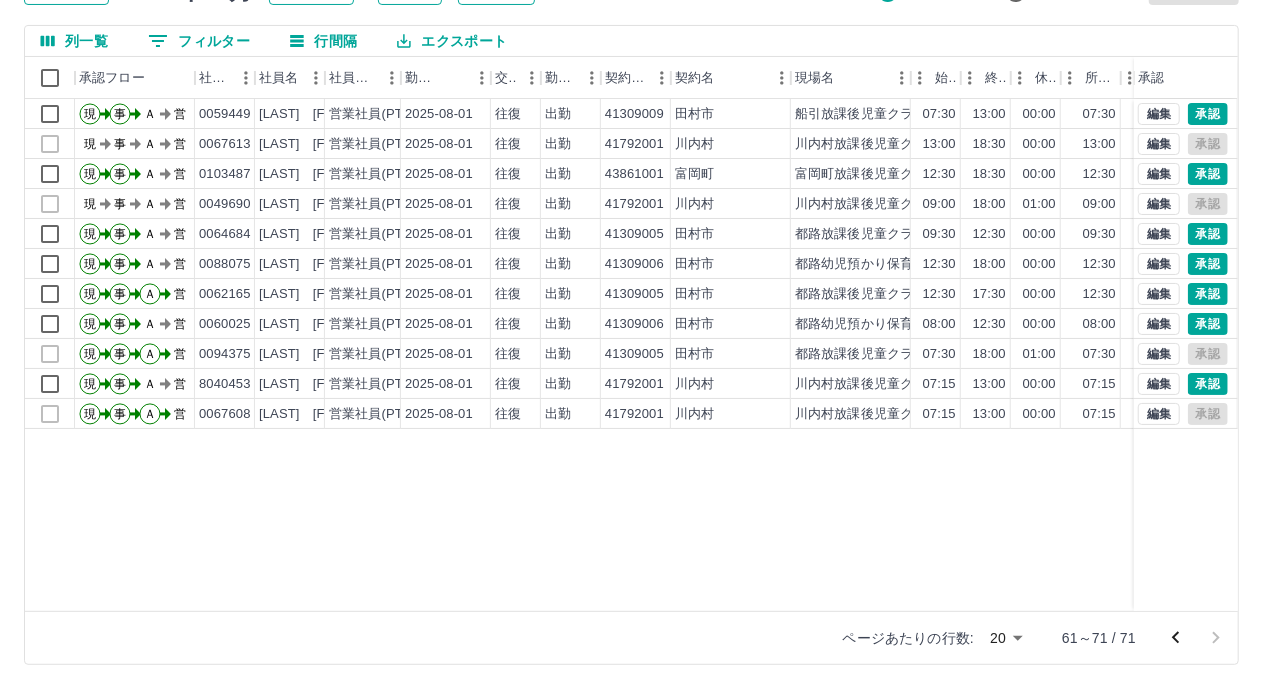 click on "勤務実績承認 前月 [DATE] 次月 今月 月選択 承認モード 削除モード 一括承認 列一覧 0 フィルター 行間隔 エクスポート 承認フロー 社員番号 [EMPLOYEE_ID] 社員名 [LAST]　[FIRST] 営業社員(PT契約) [DATE] 往復 出勤 [ID] [CITY] [CLUB_NAME] 07:30 13:00 00:00 07:30 13:00 00:00 05:30 05:30 00:00 現 事 Ａ 営 [EMPLOYEE_ID] [LAST]　[FIRST] 営業社員(PT契約) [DATE] 往復 出勤 [ID] [CITY] [CLUB_NAME] 13:00 18:30 00:00 13:00 18:30 00:00 05:30 05:30 00:00 現 事 Ａ 営 [EMPLOYEE_ID] [LAST]　[FIRST] 営業社員(PT契約) [DATE] 往復 出勤 [ID] [CITY] [CLUB_NAME] 12:30 18:30 00:00 12:30 18:30 00:00 06:00 06:00 00:00 現 事 Ａ 営 [EMPLOYEE_ID] [LAST]　[FIRST] [DATE] 09:00" at bounding box center (631, 291) 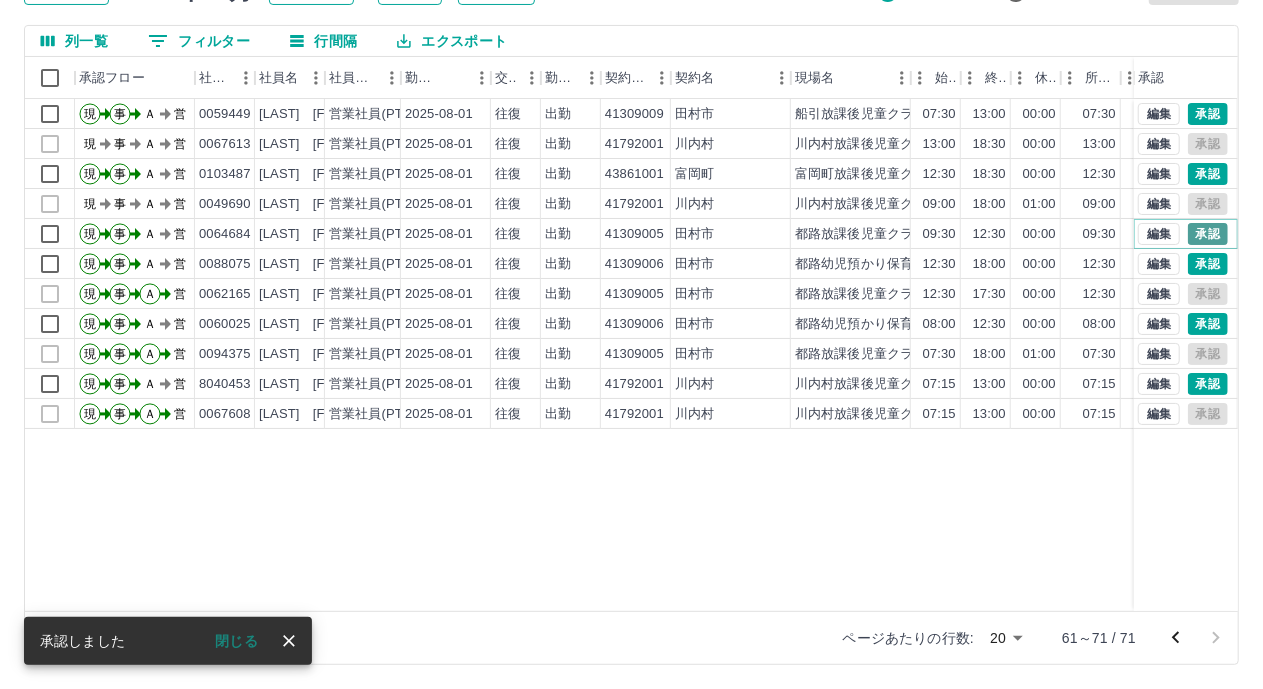click on "承認" at bounding box center (1208, 234) 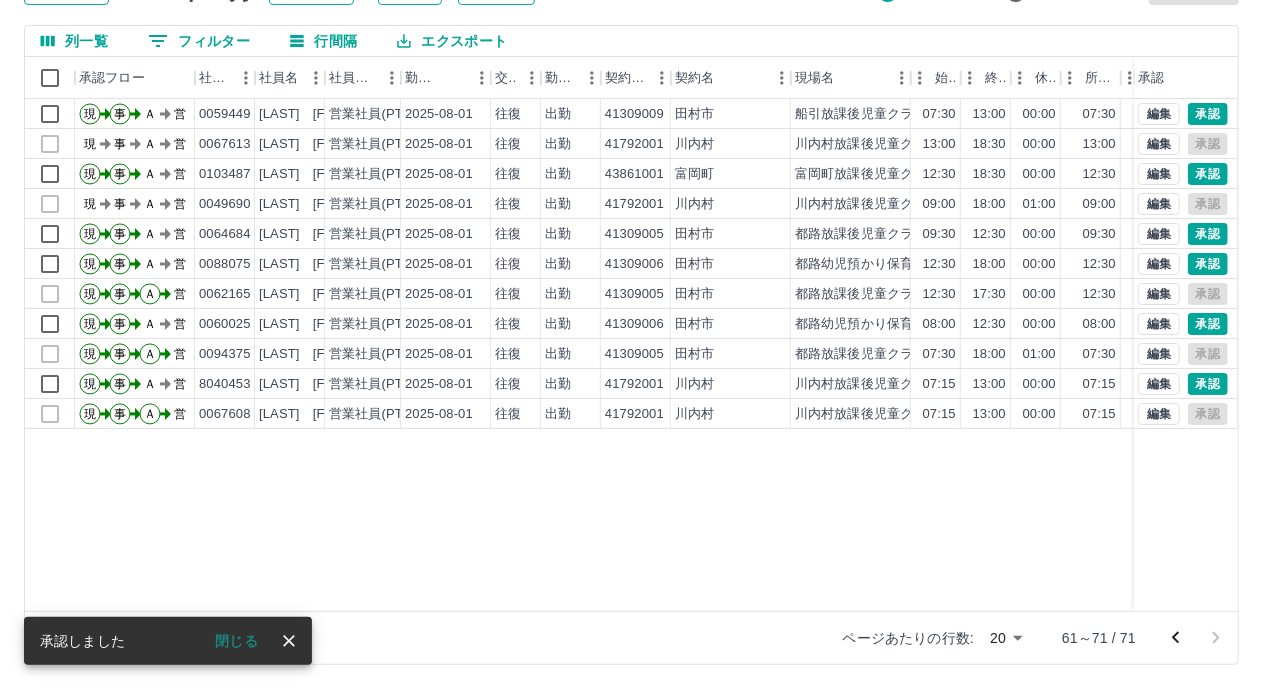 click at bounding box center [631, 344] 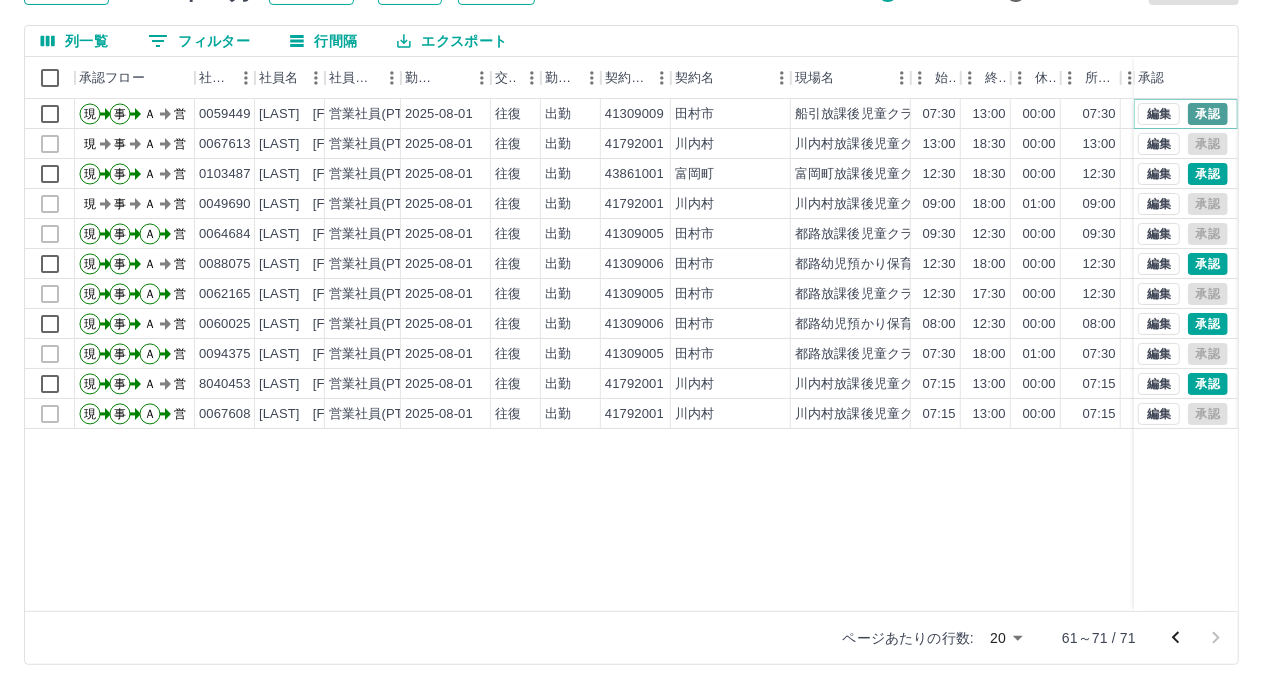 click on "承認" at bounding box center [1208, 114] 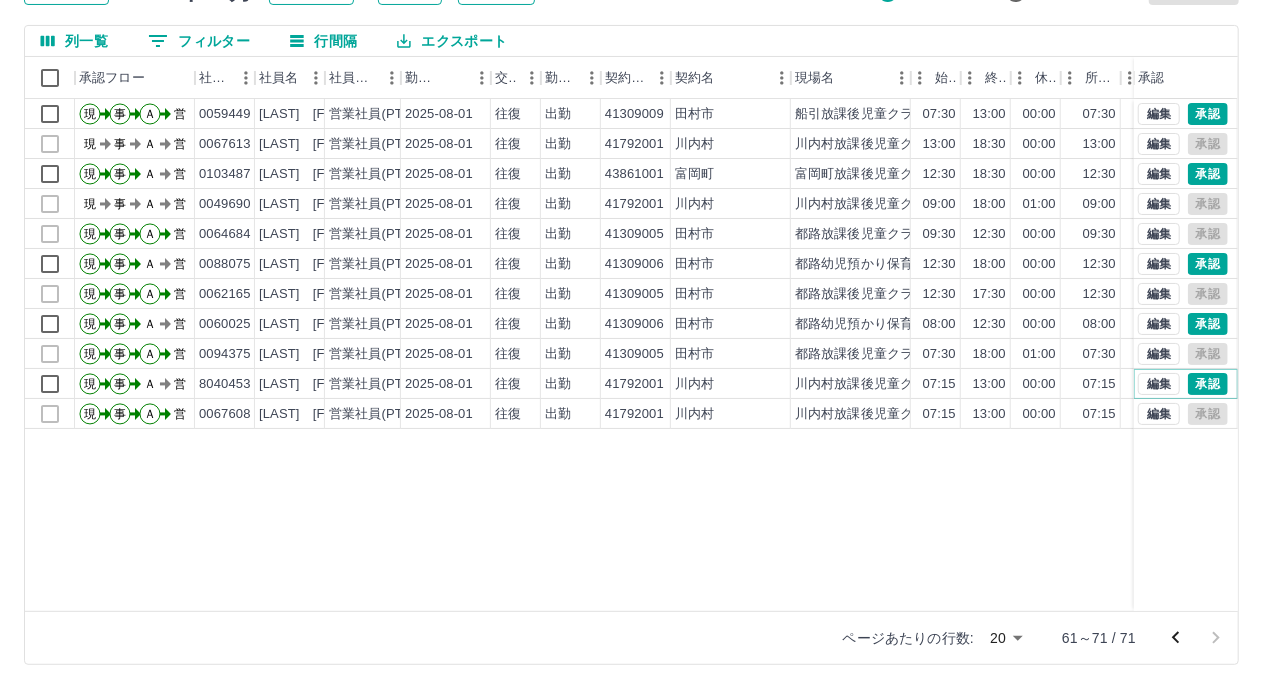 click on "承認" at bounding box center (1208, 384) 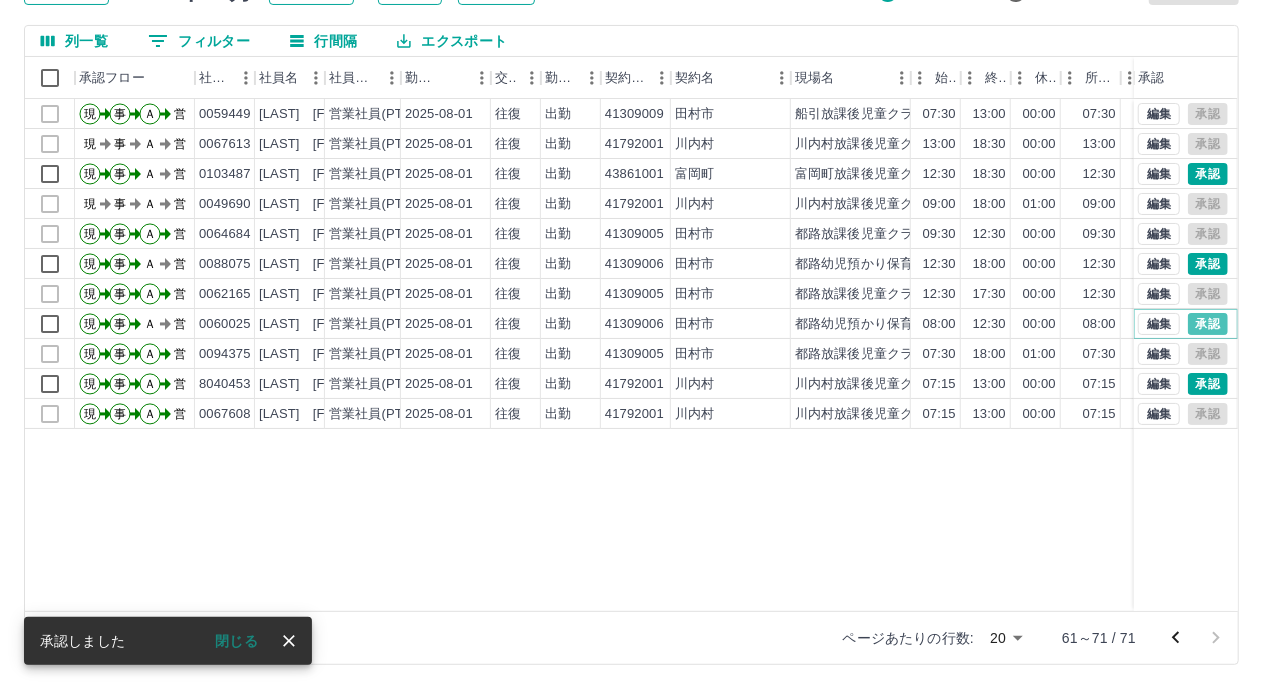 click on "承認" at bounding box center (1208, 324) 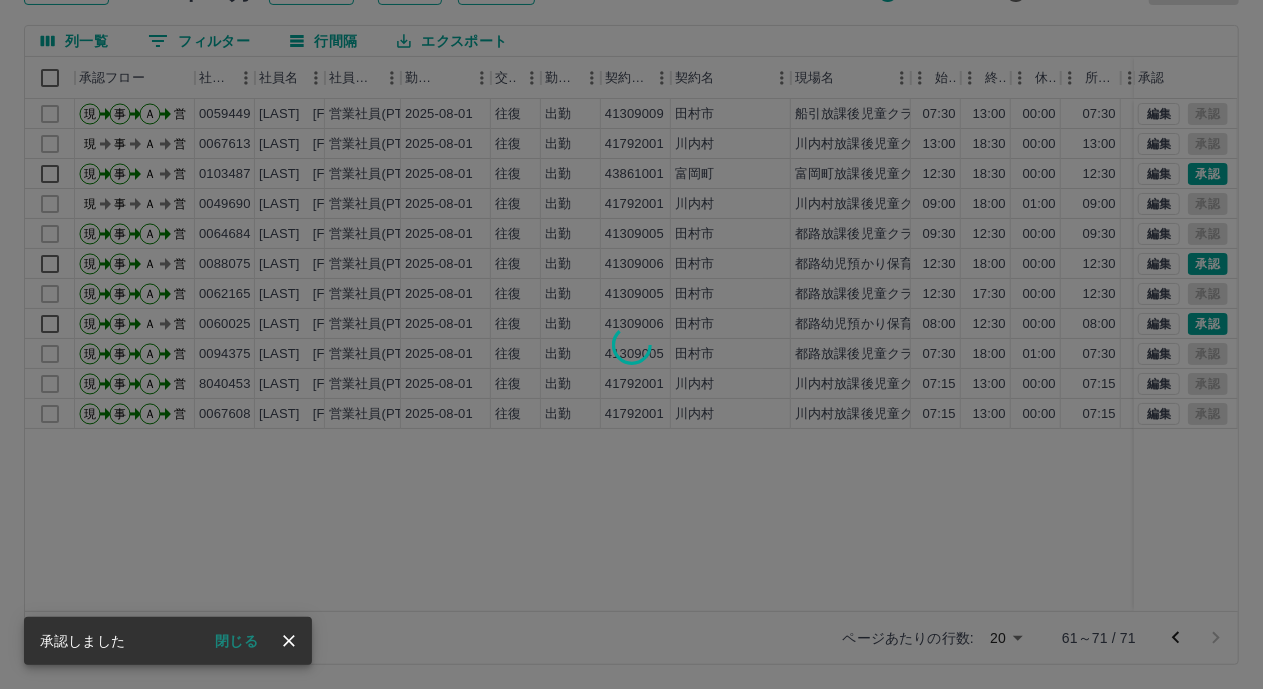 click at bounding box center (631, 344) 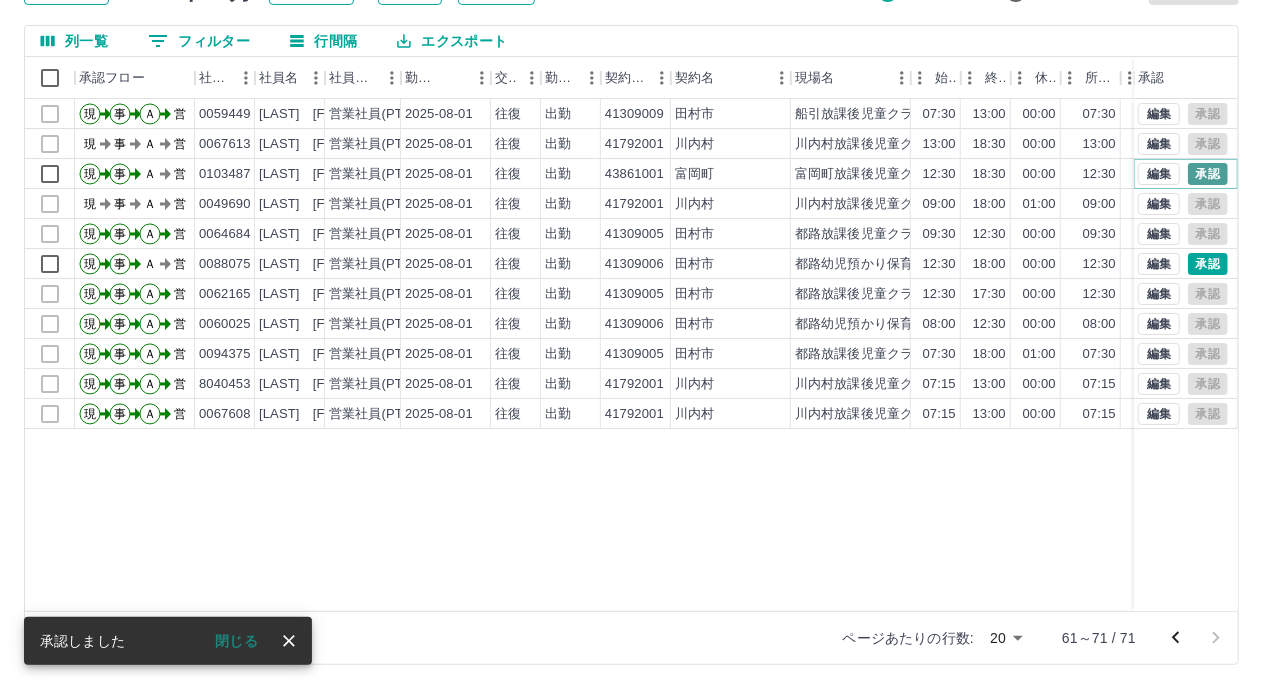 click on "承認" at bounding box center (1208, 174) 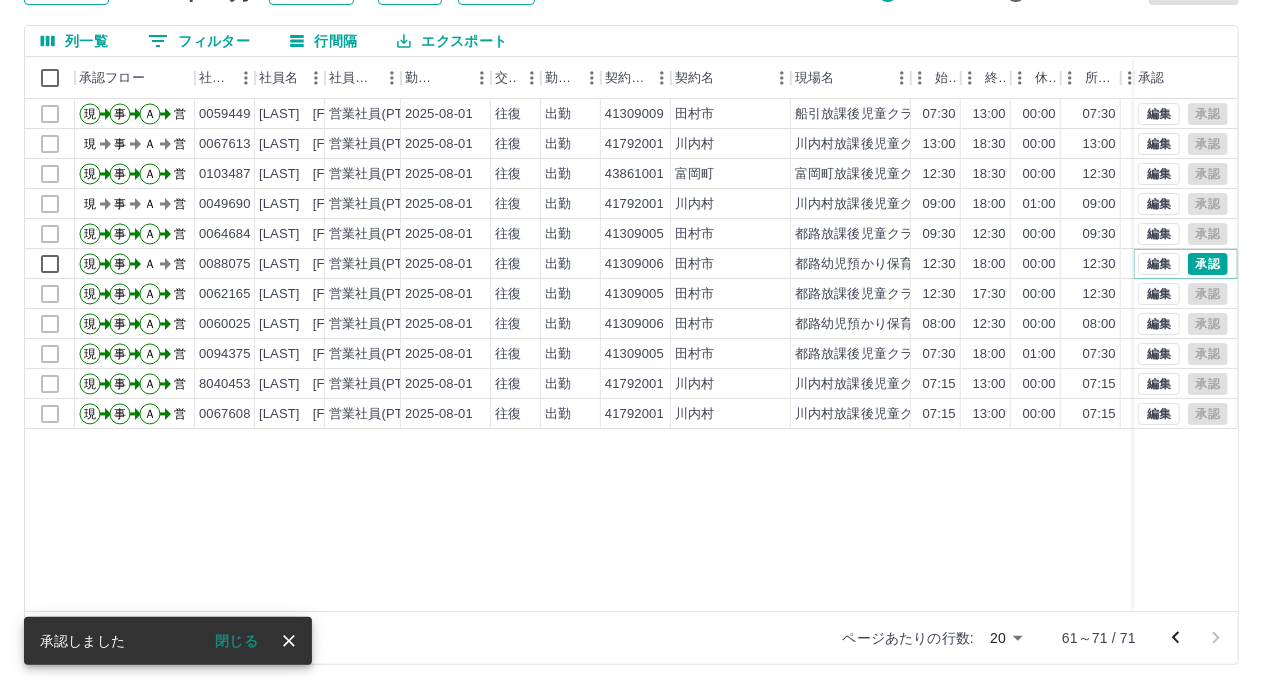 click on "承認" at bounding box center [1208, 264] 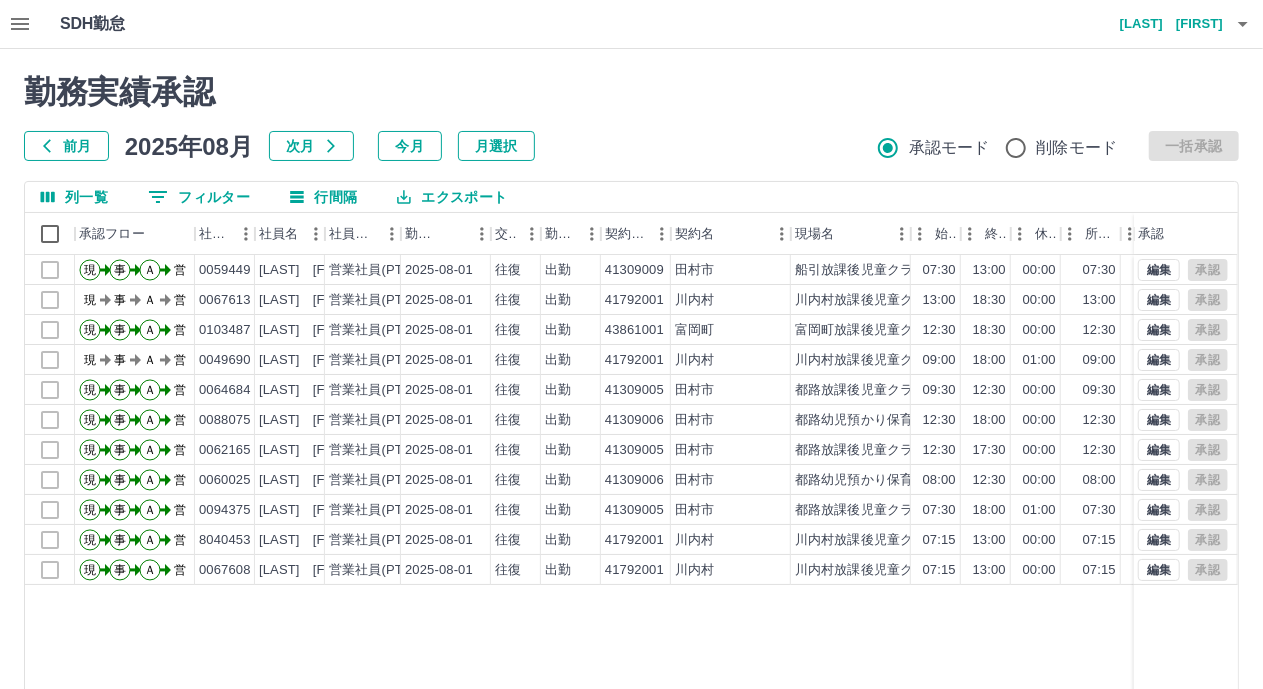 scroll, scrollTop: 100, scrollLeft: 0, axis: vertical 